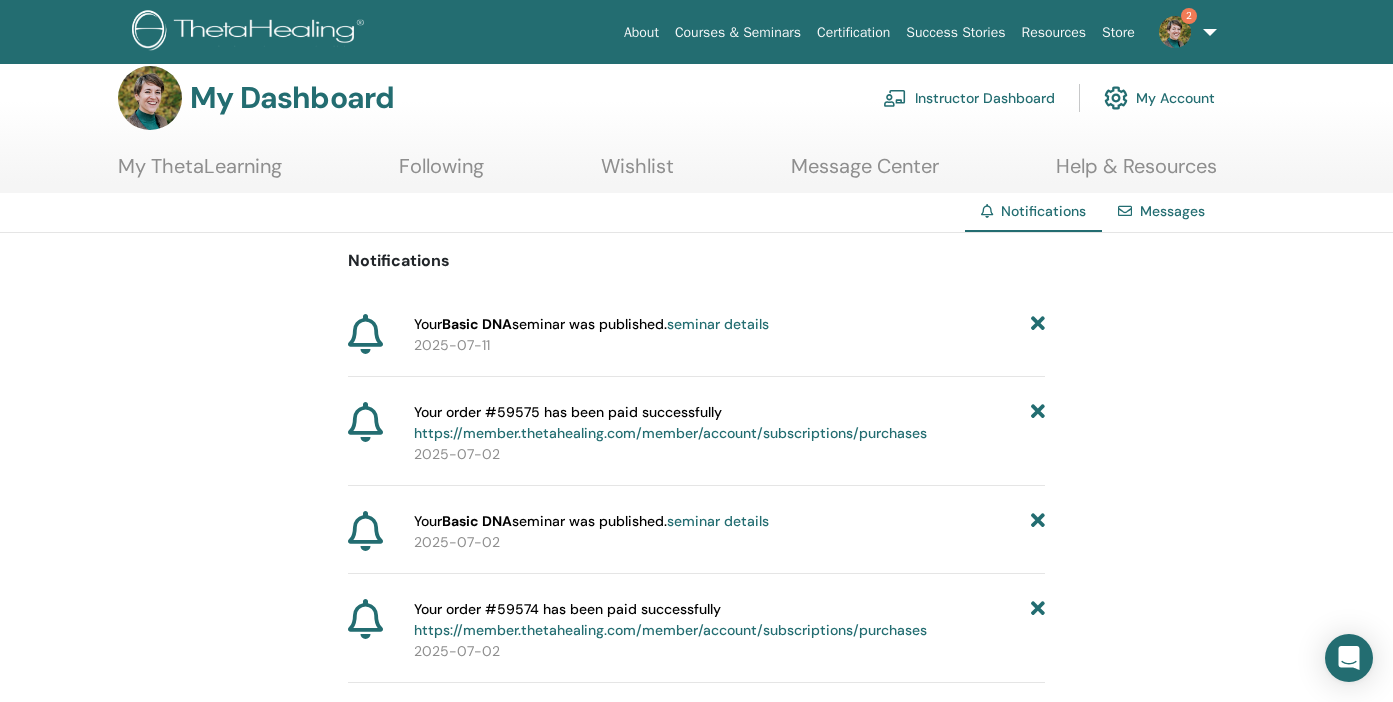 scroll, scrollTop: 18, scrollLeft: 0, axis: vertical 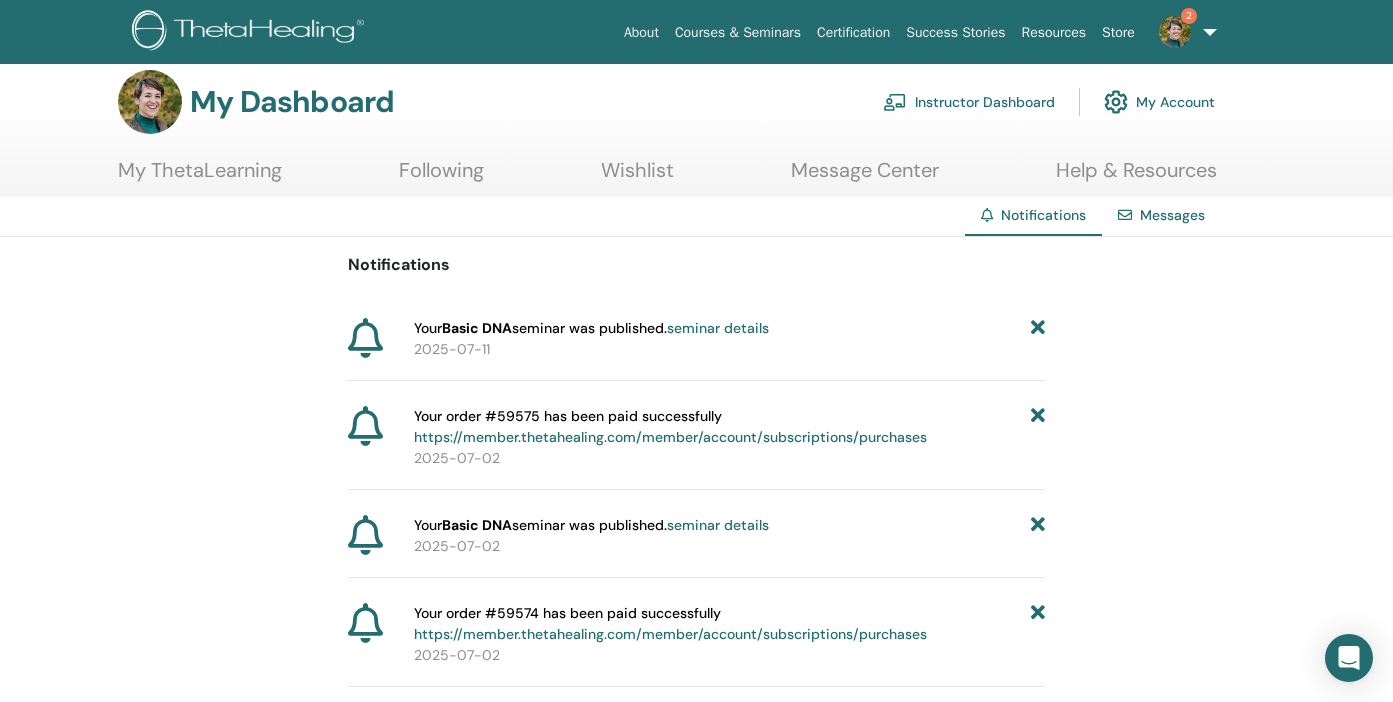 click at bounding box center (1175, 32) 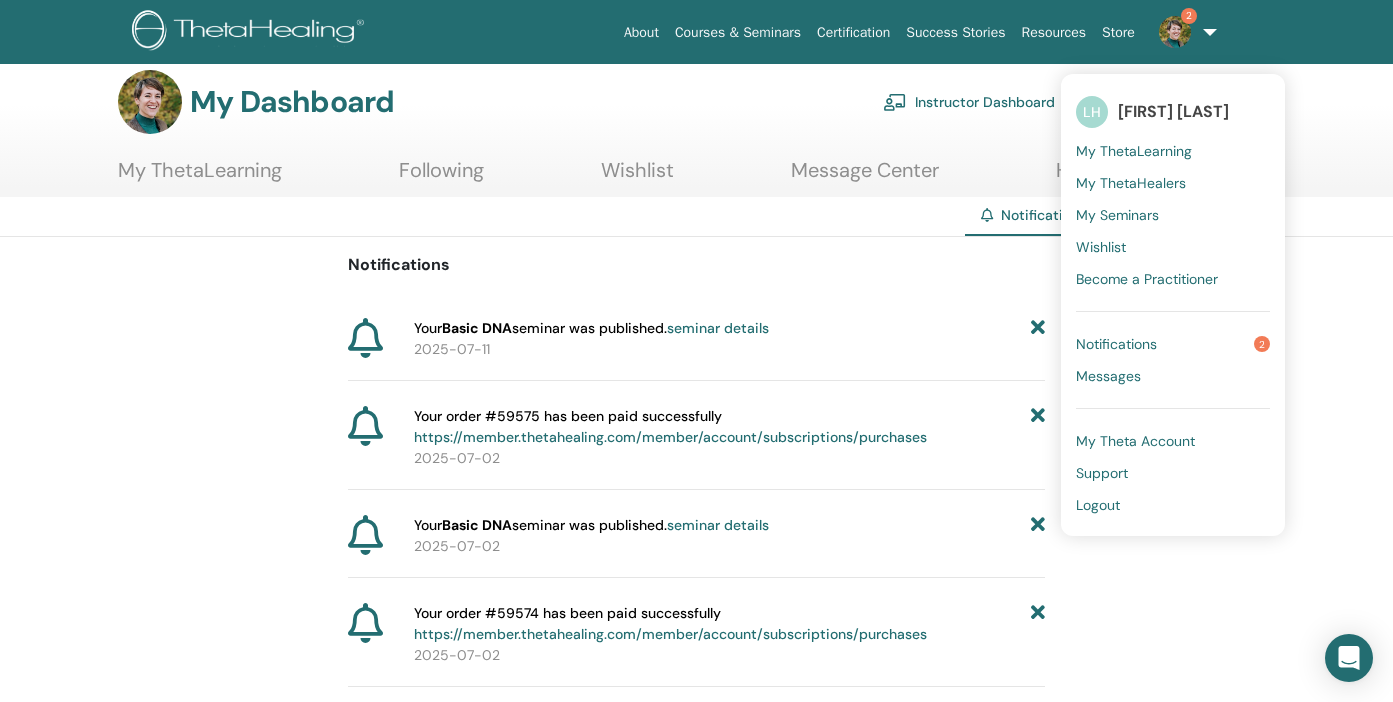 click on "Notifications" at bounding box center [1116, 344] 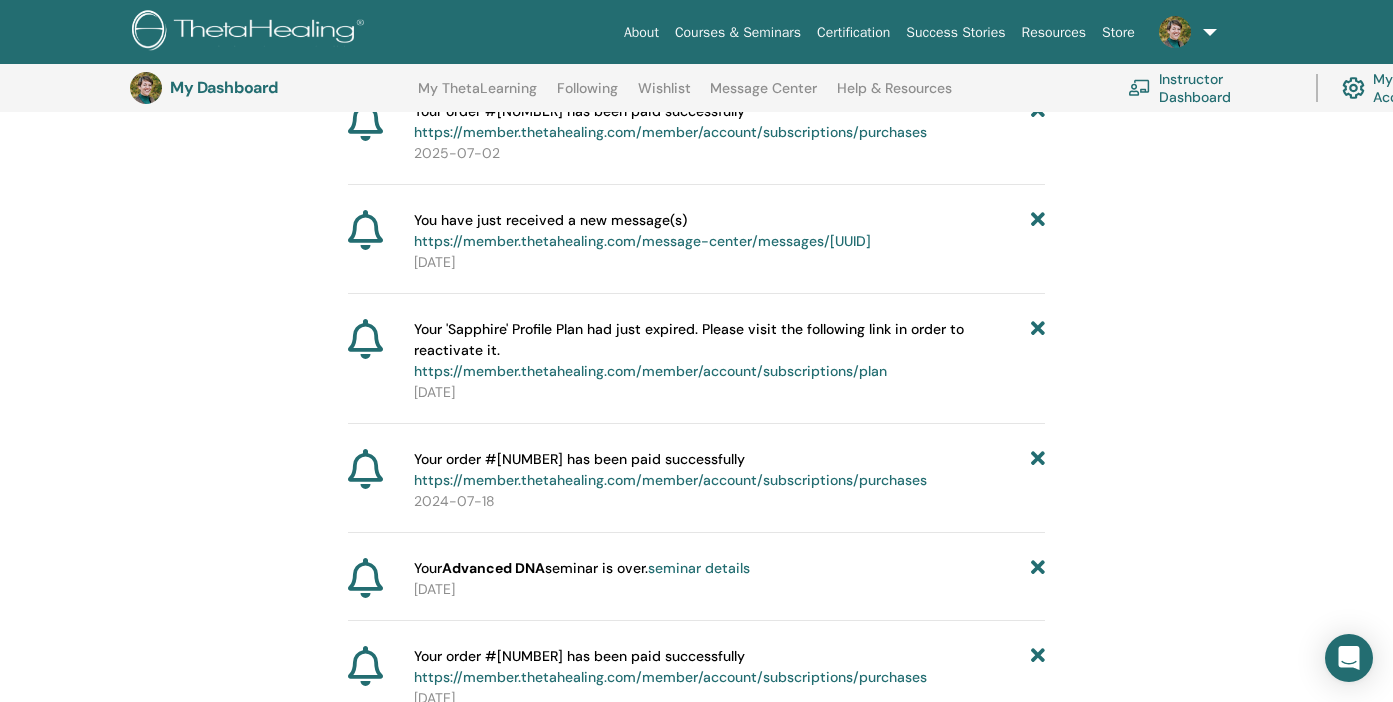 scroll, scrollTop: 569, scrollLeft: 0, axis: vertical 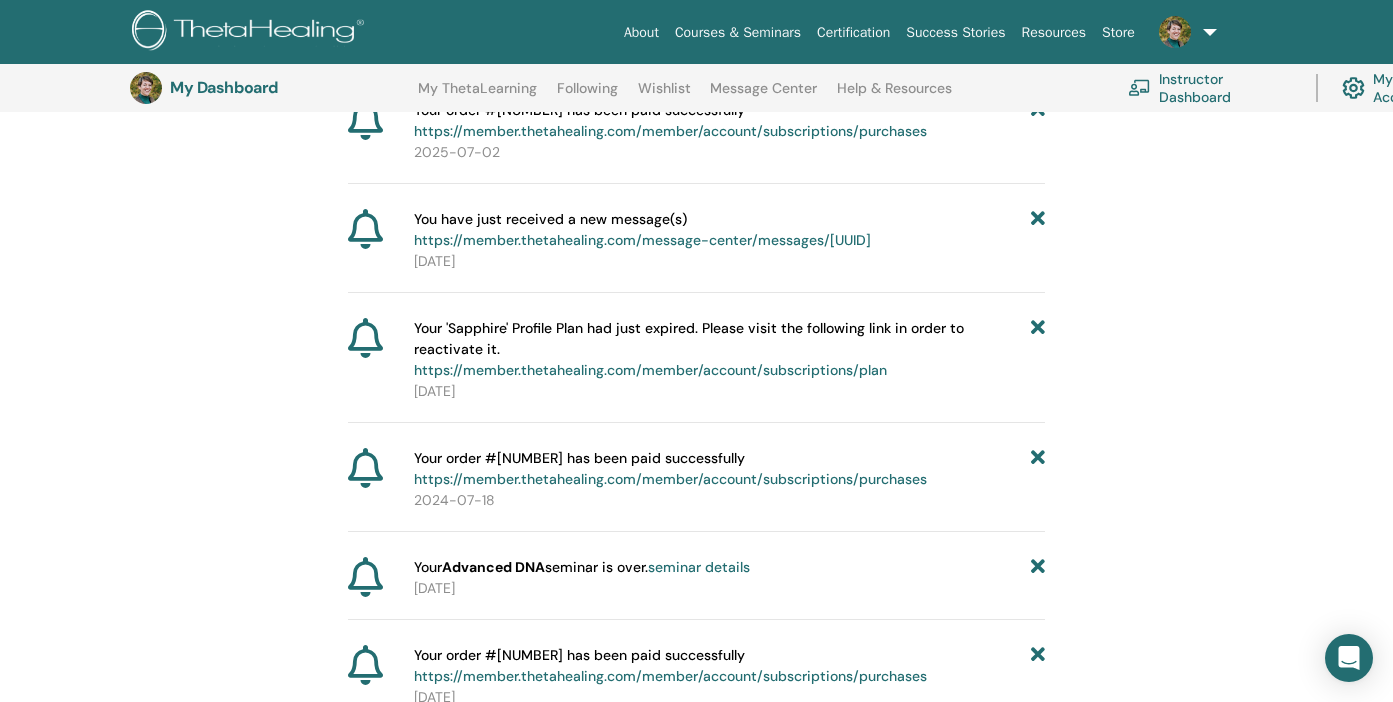 click at bounding box center (1038, 469) 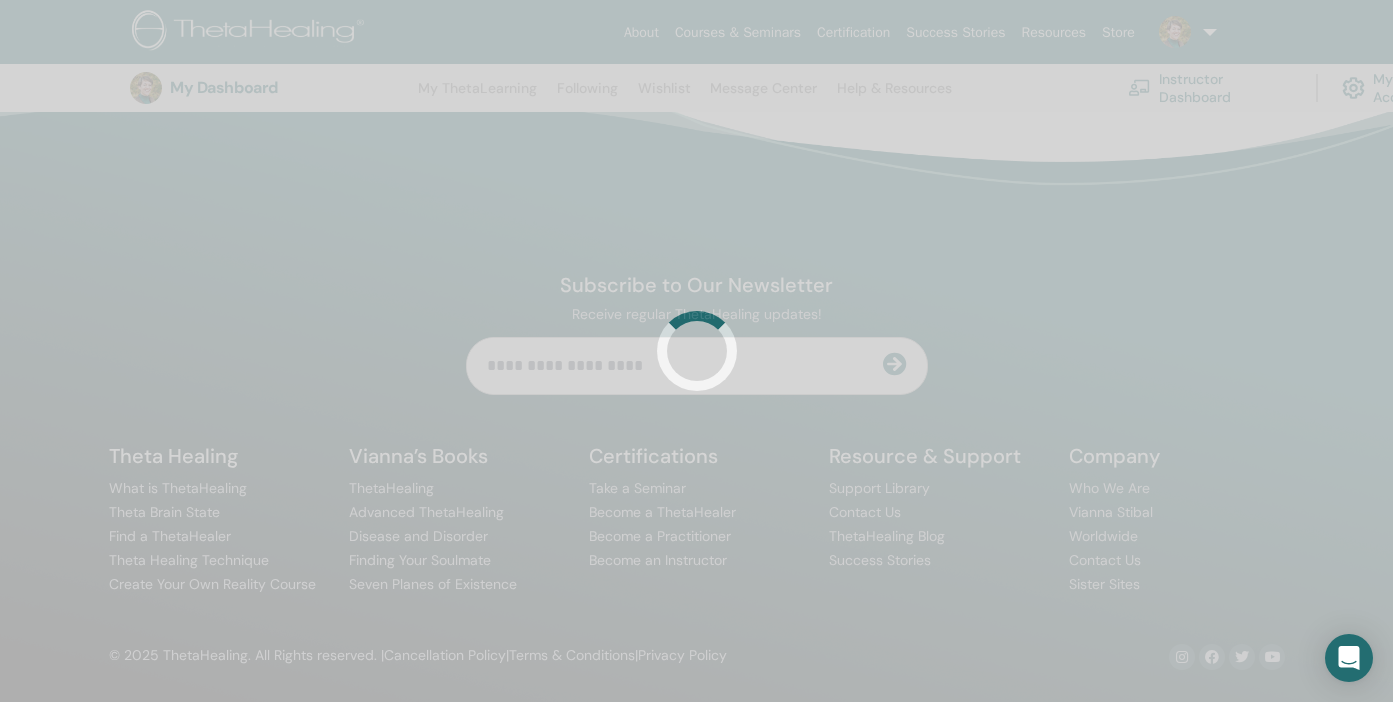 scroll, scrollTop: 569, scrollLeft: 0, axis: vertical 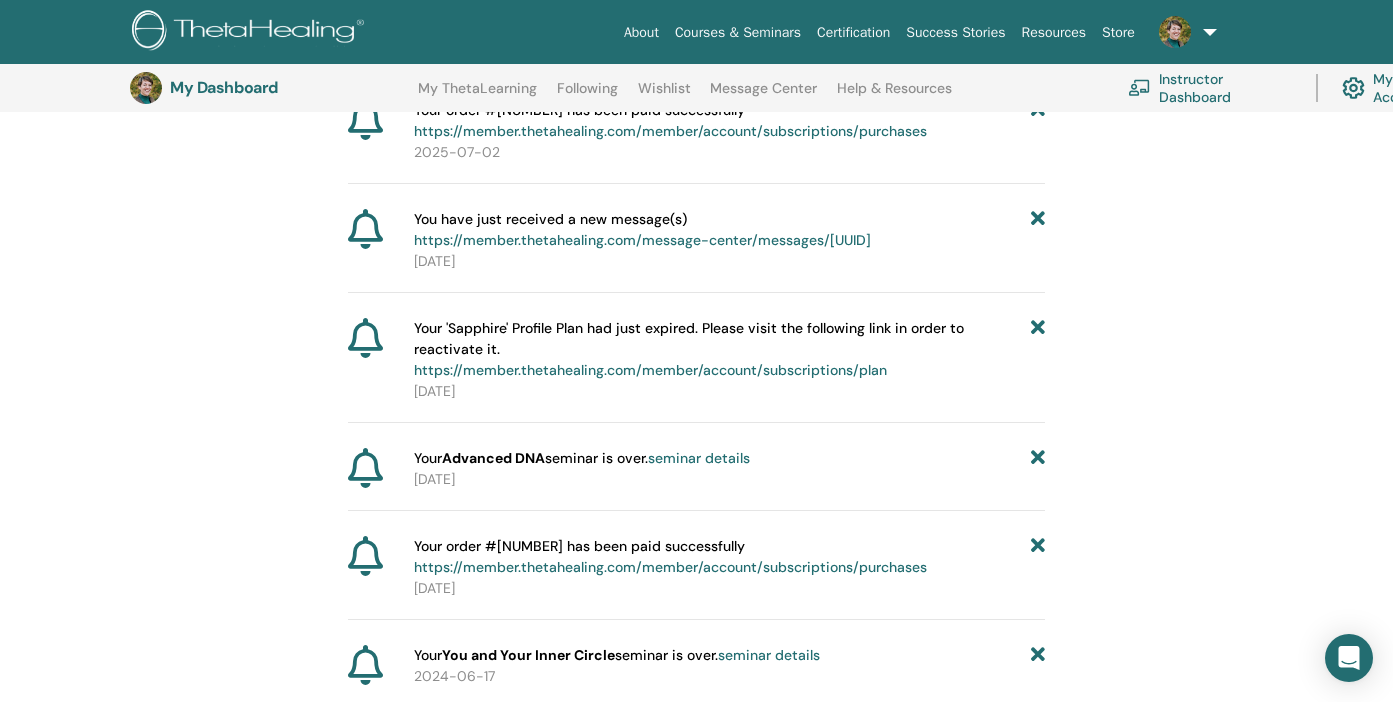 click at bounding box center (1038, 458) 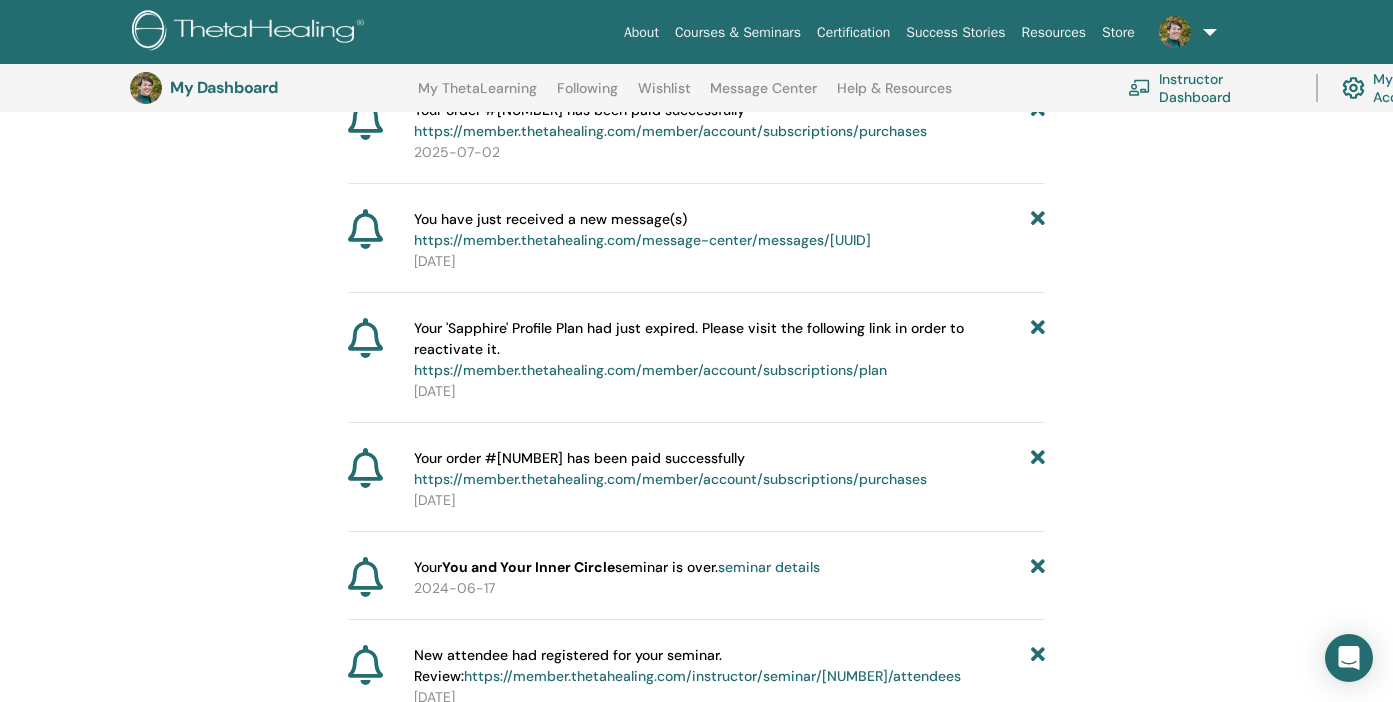 click at bounding box center (1038, 469) 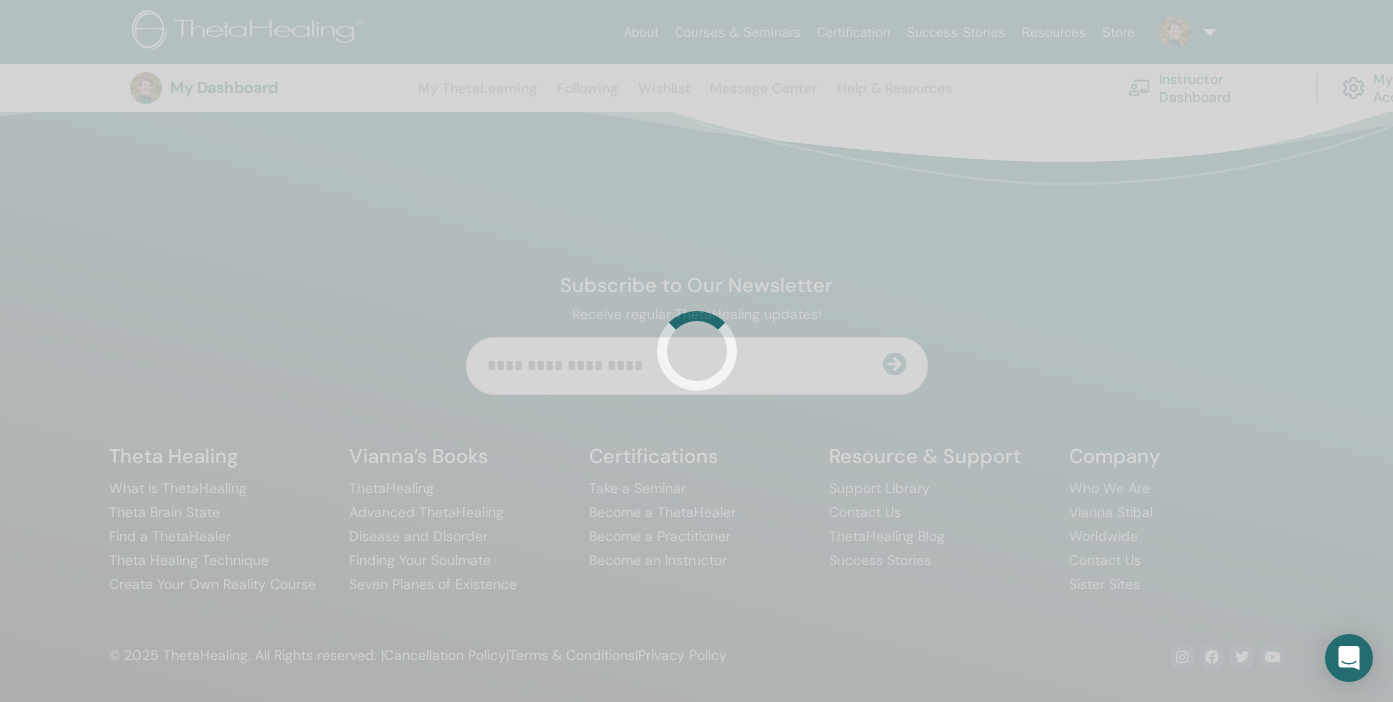 scroll, scrollTop: 569, scrollLeft: 0, axis: vertical 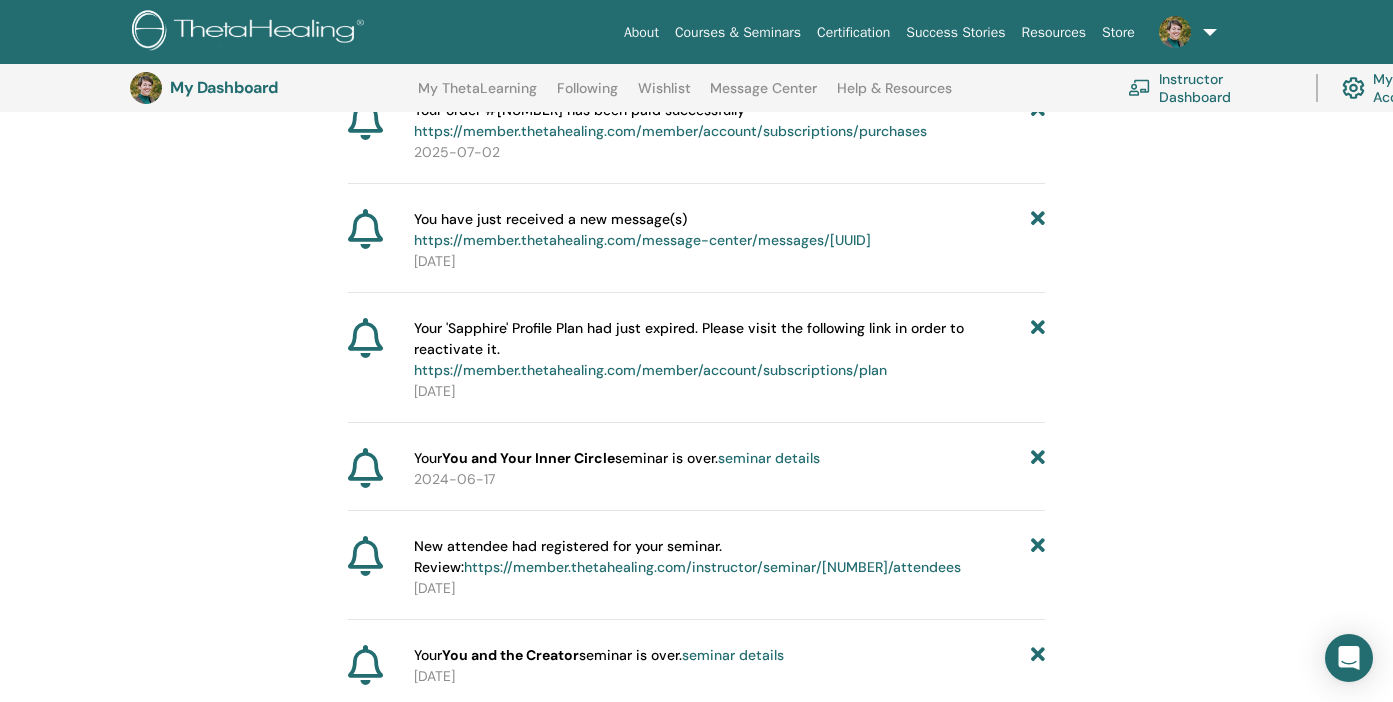 click at bounding box center [1038, 458] 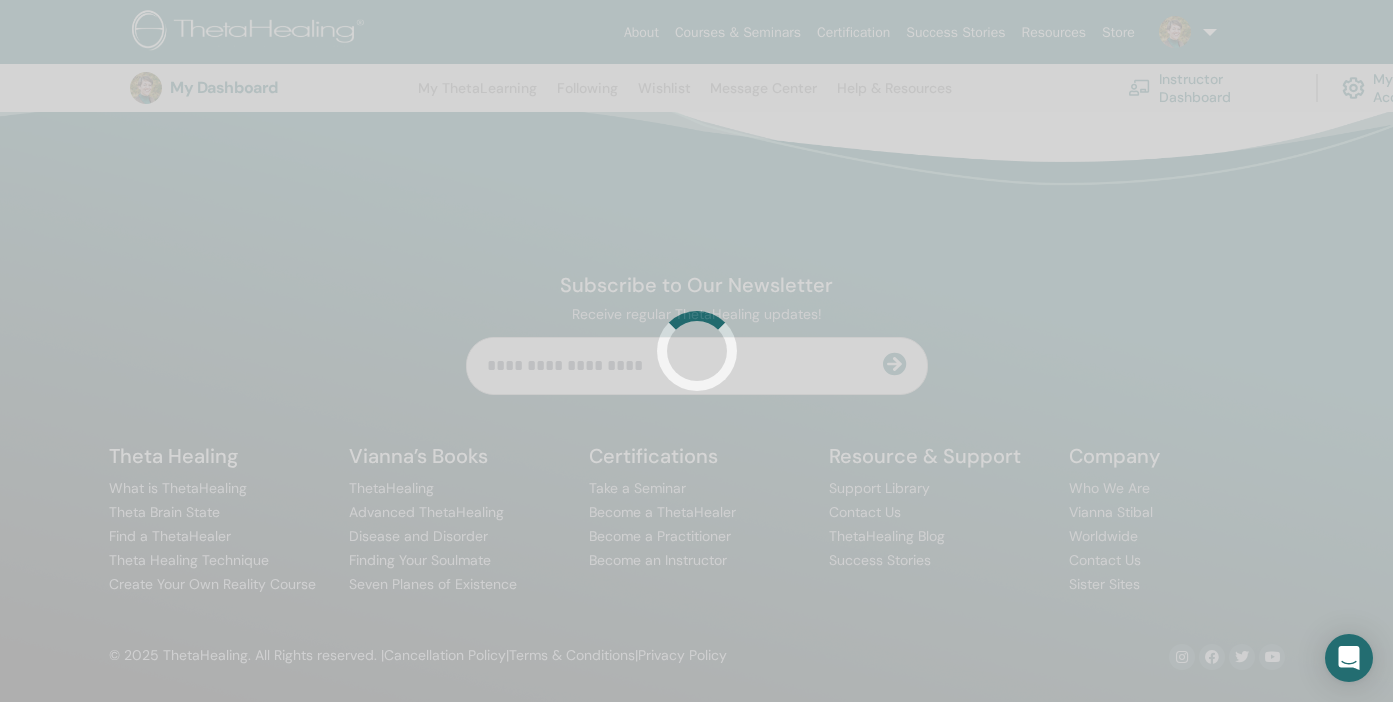 scroll, scrollTop: 569, scrollLeft: 0, axis: vertical 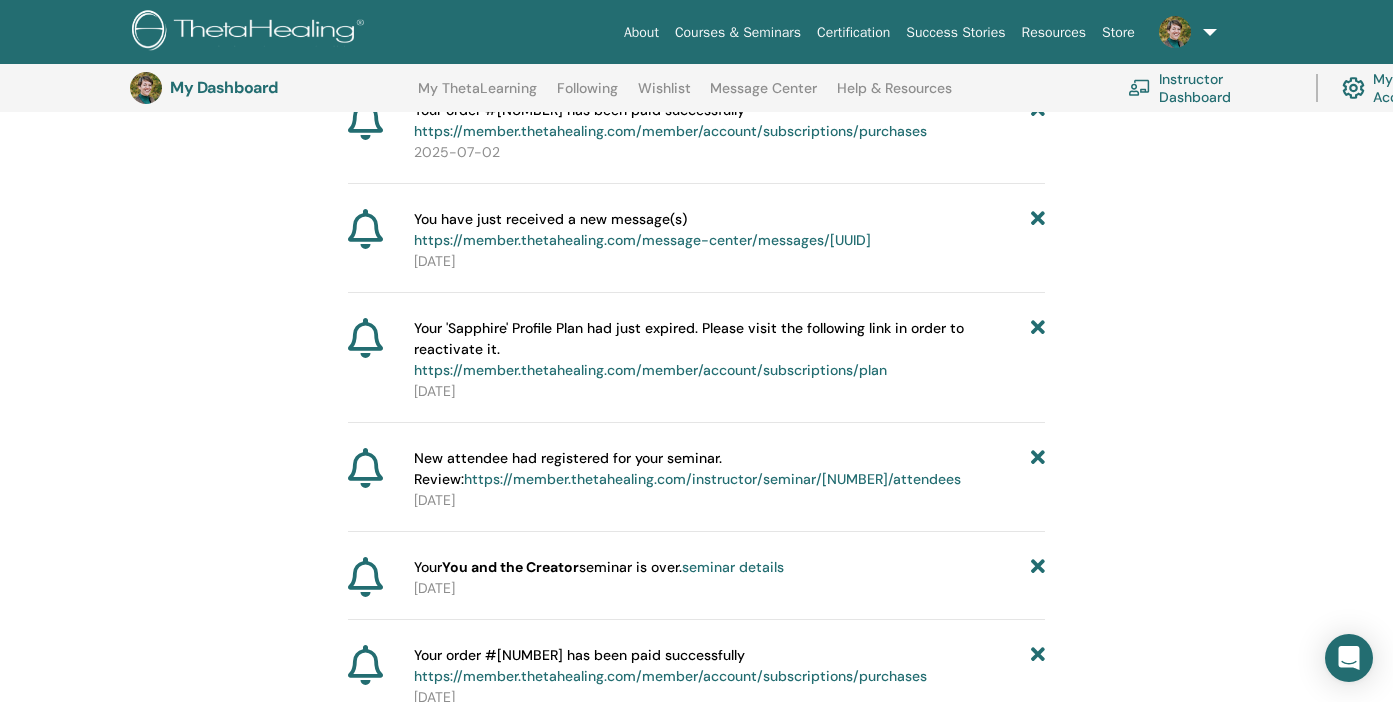 click at bounding box center (1038, 469) 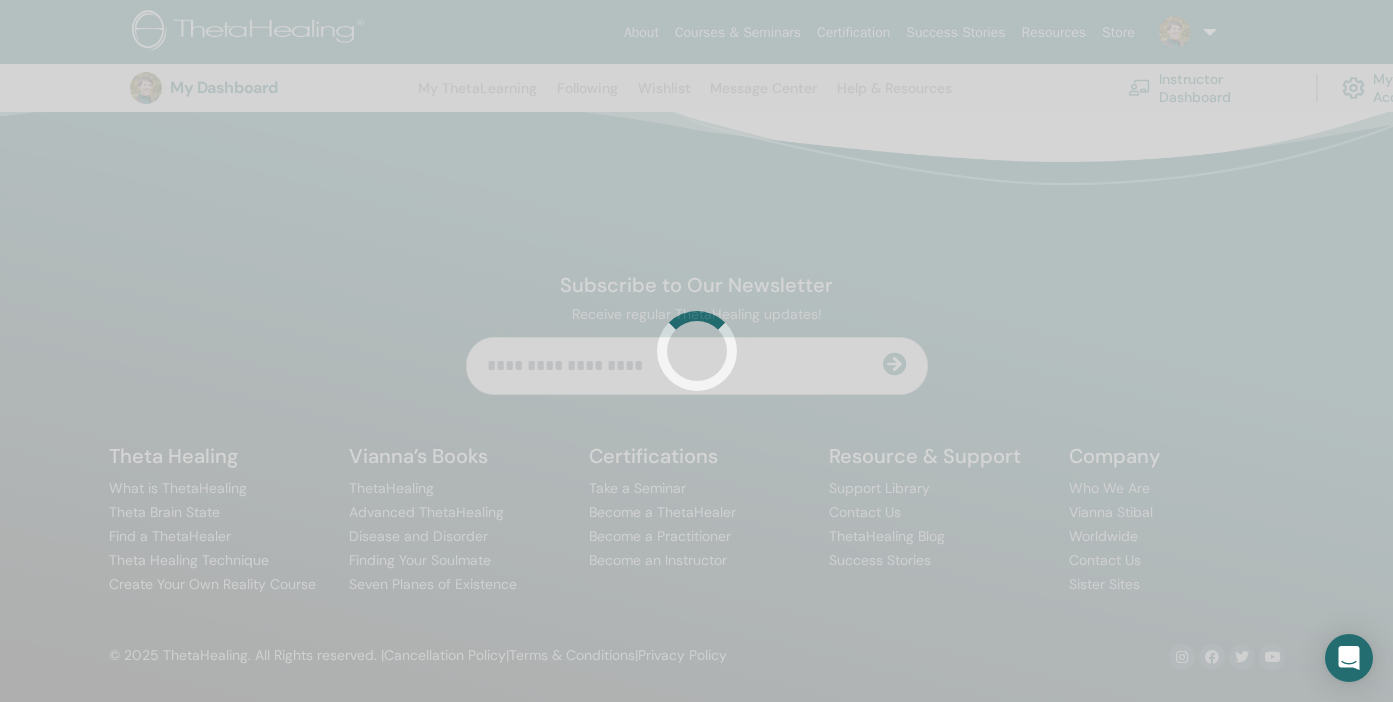 scroll, scrollTop: 569, scrollLeft: 0, axis: vertical 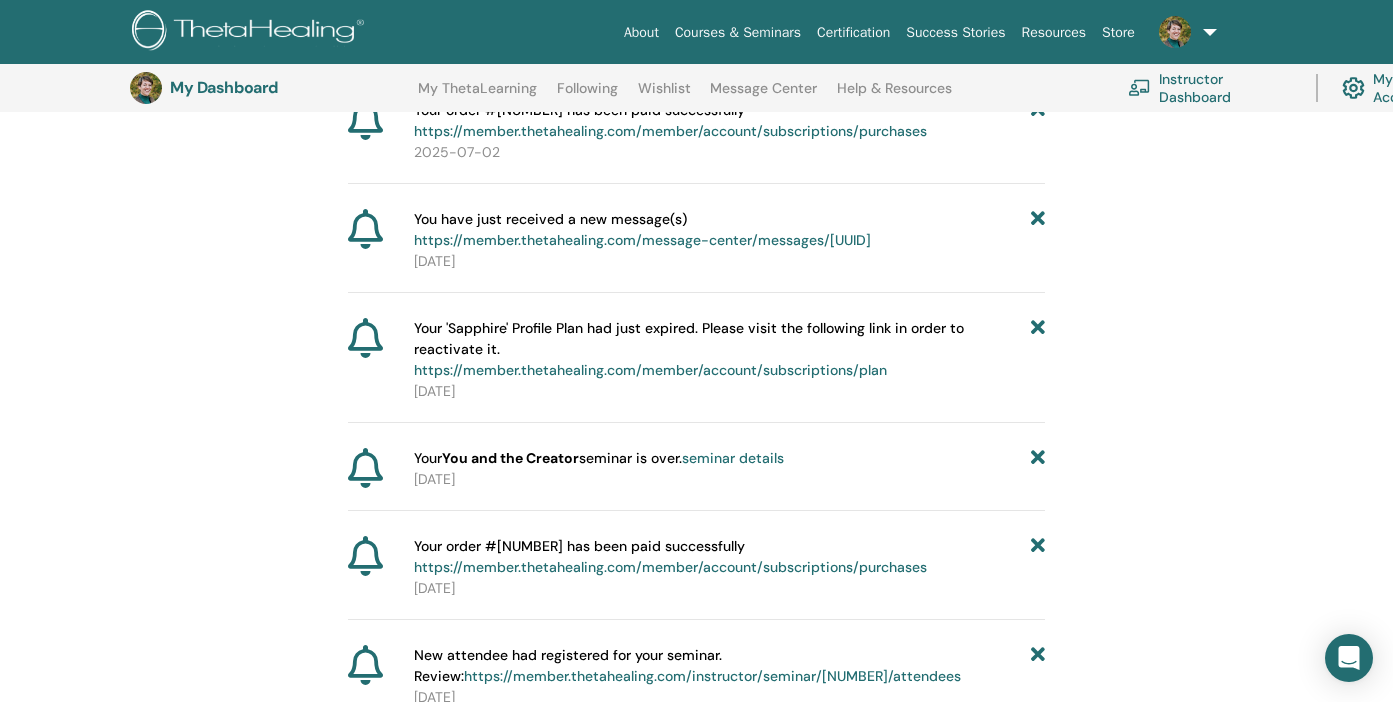 click at bounding box center [1038, 458] 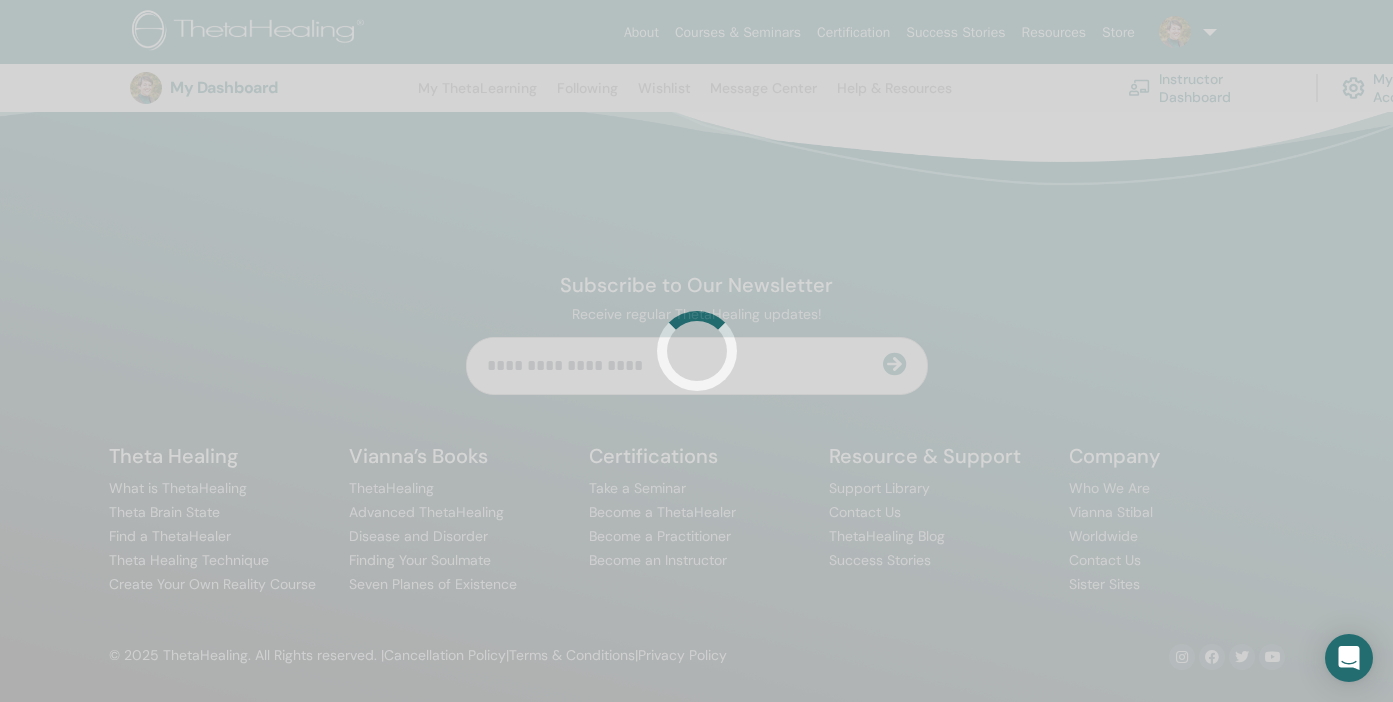 scroll, scrollTop: 569, scrollLeft: 0, axis: vertical 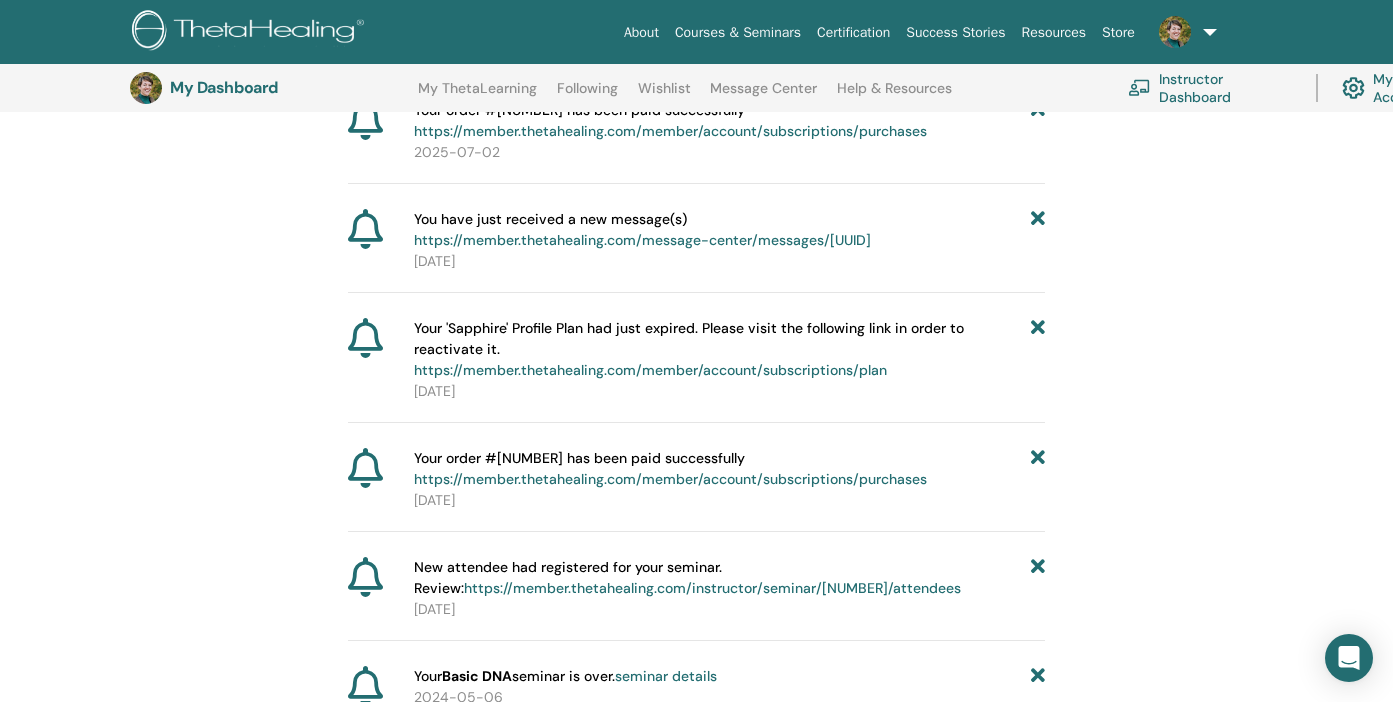 click at bounding box center (1038, 469) 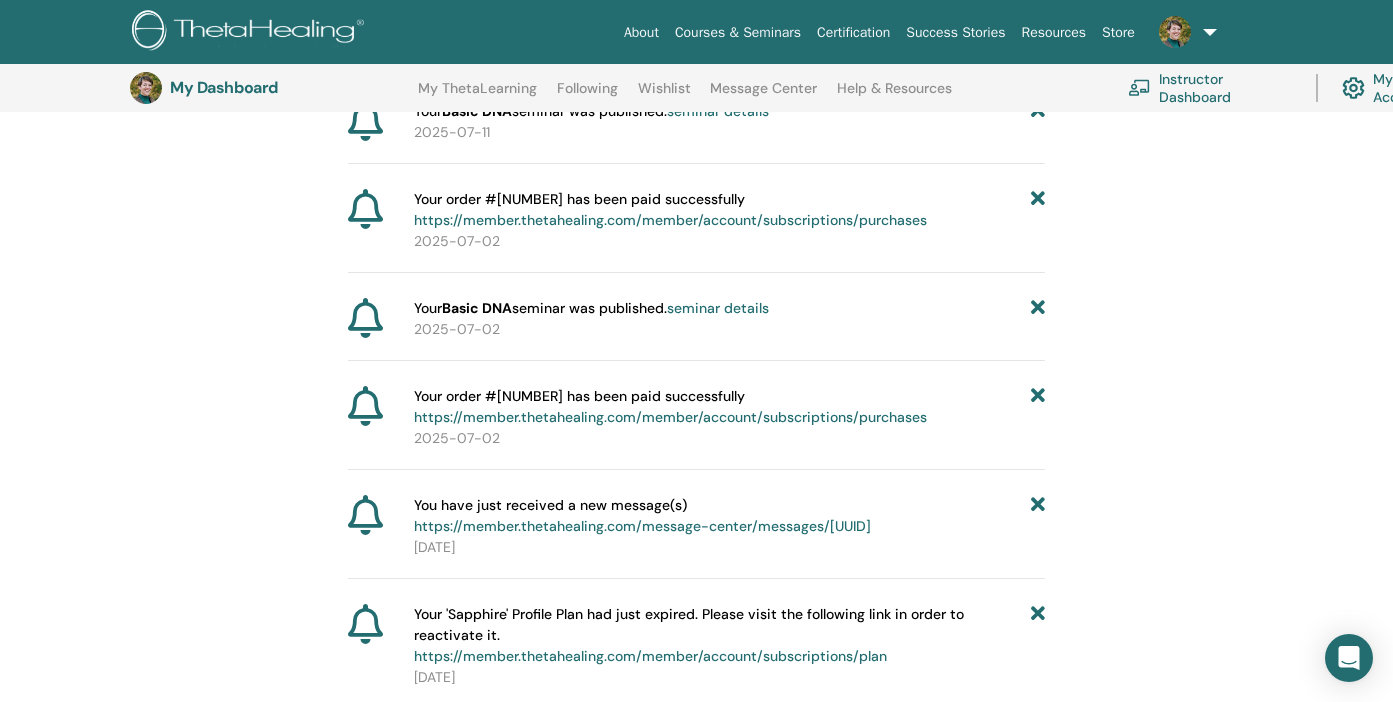 scroll, scrollTop: 569, scrollLeft: 0, axis: vertical 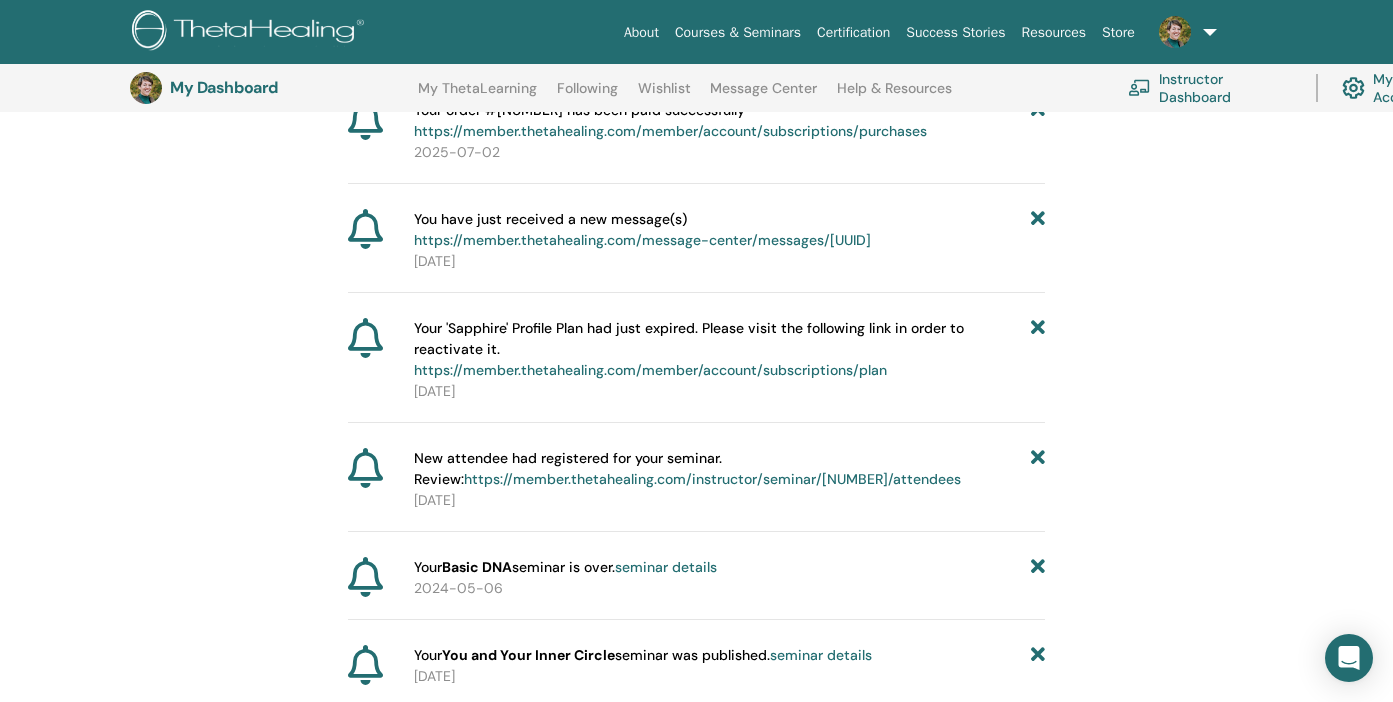 click at bounding box center [1038, 469] 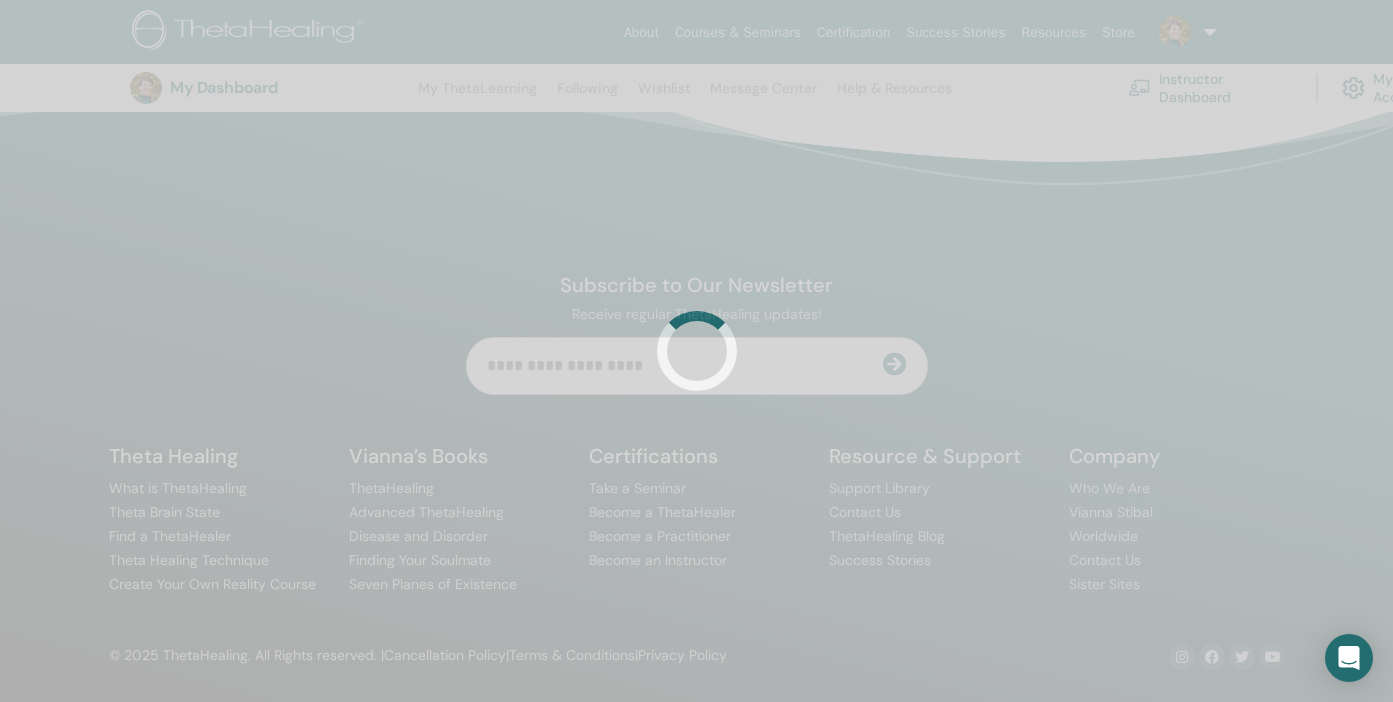 scroll, scrollTop: 569, scrollLeft: 0, axis: vertical 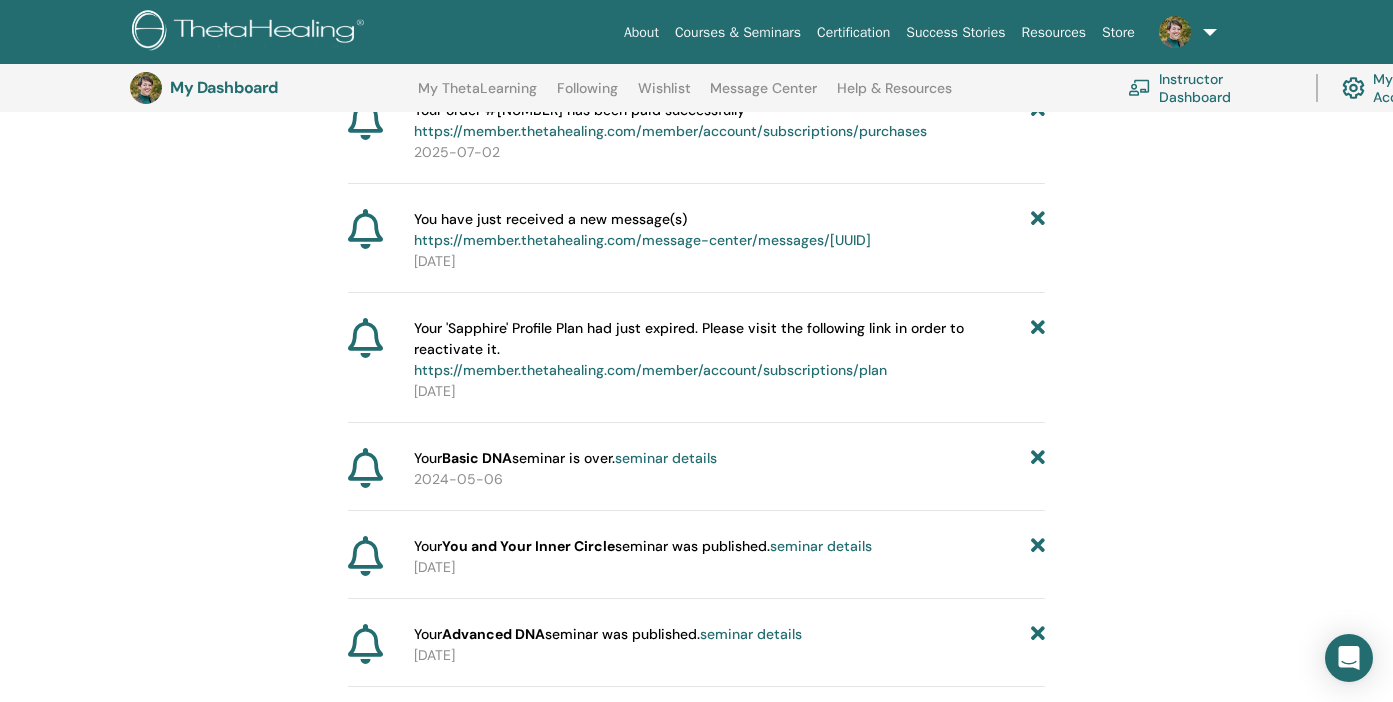 click at bounding box center (1038, 458) 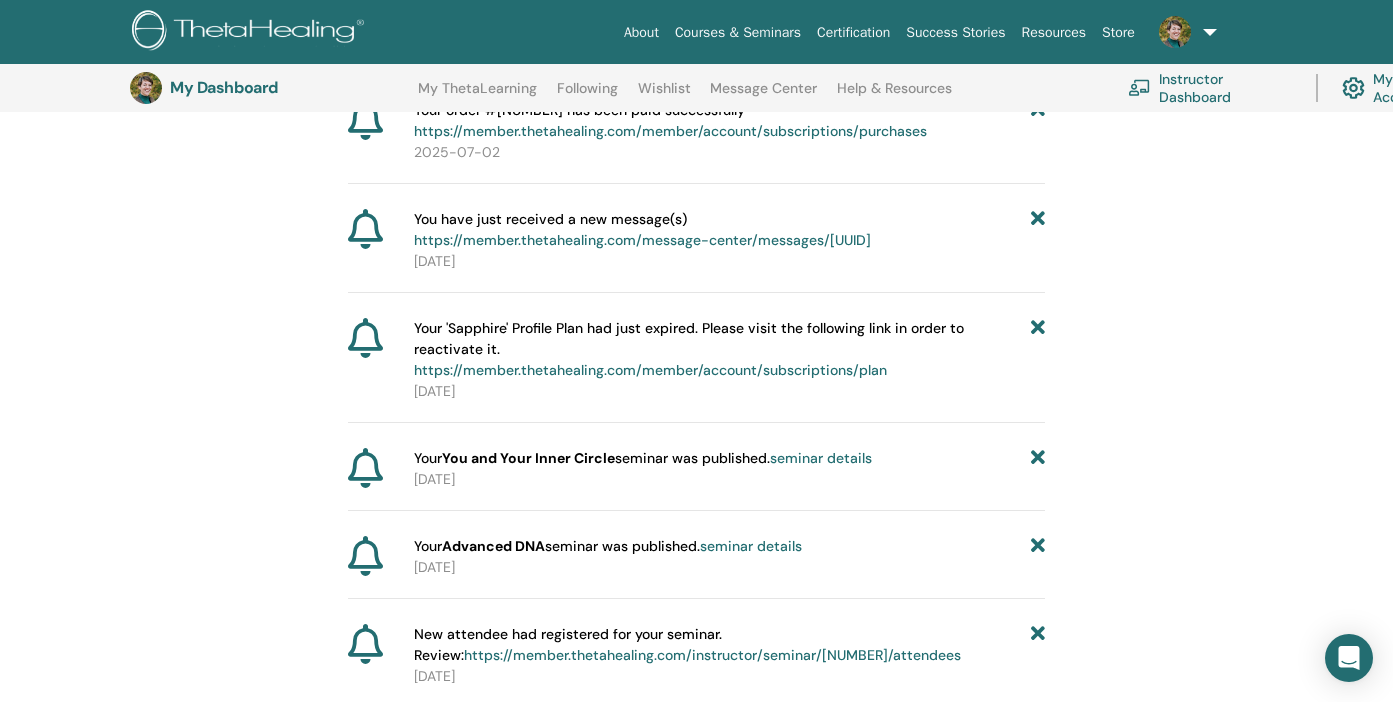 click at bounding box center [1038, 458] 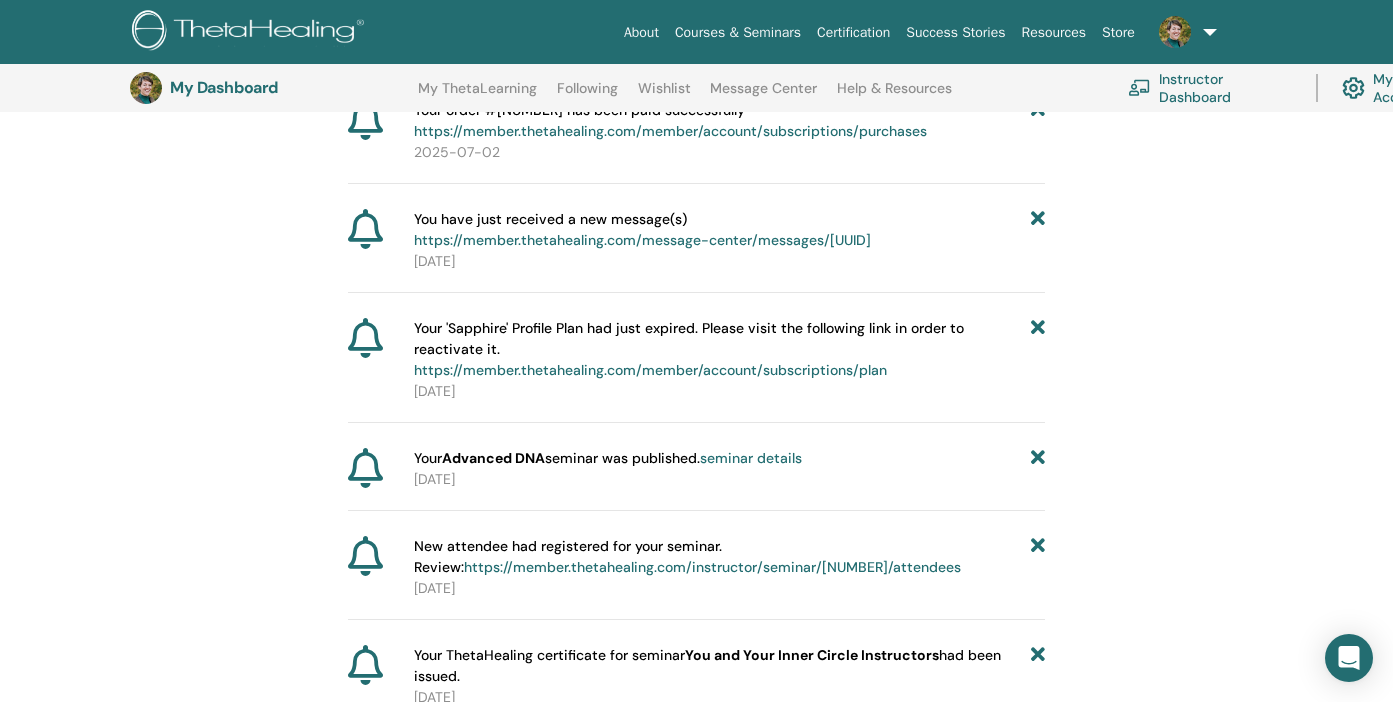click at bounding box center [1038, 458] 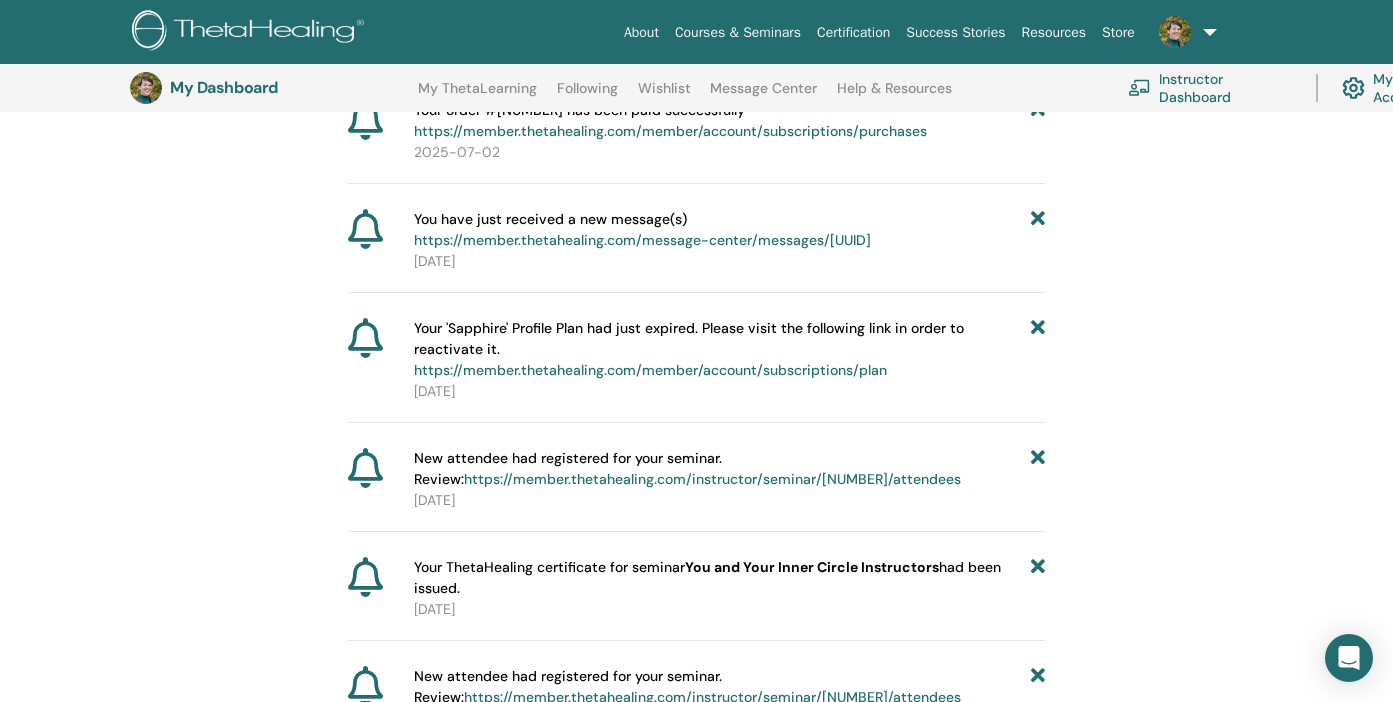click at bounding box center [1038, 469] 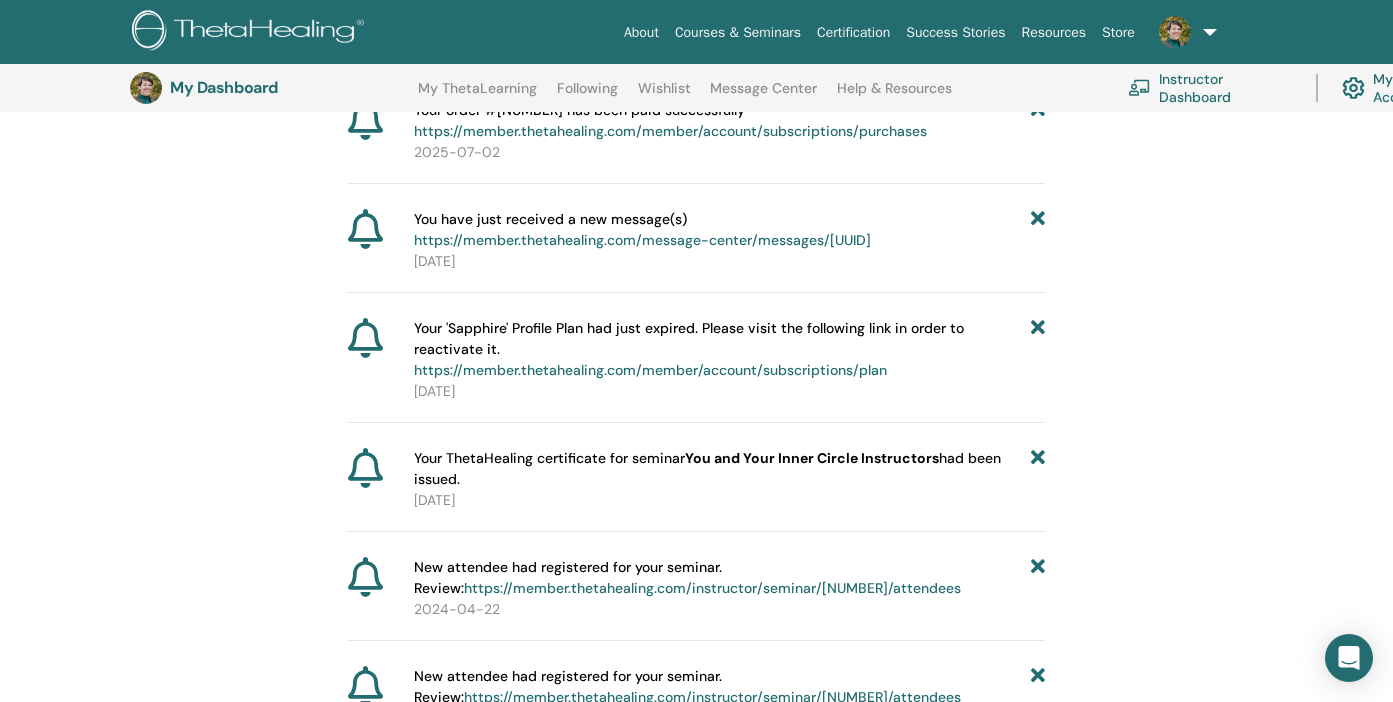 click at bounding box center (1038, 469) 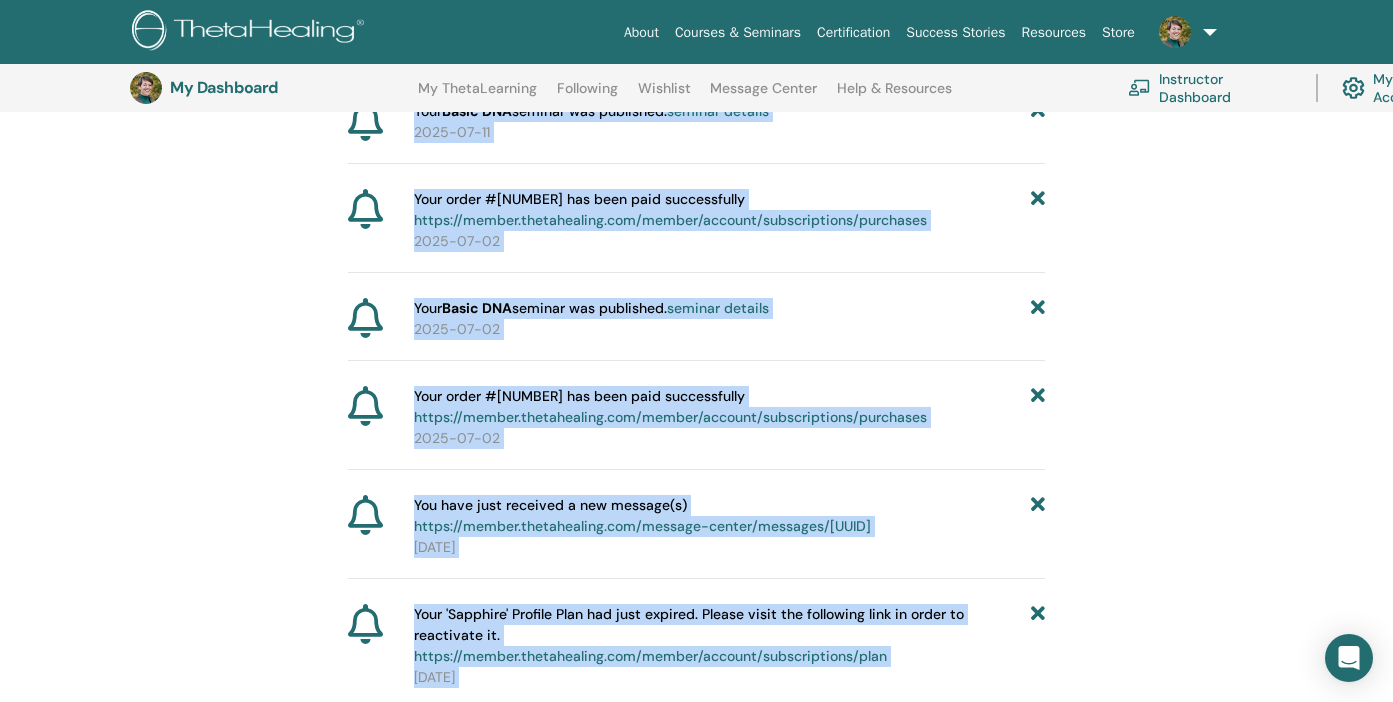 scroll, scrollTop: 569, scrollLeft: 0, axis: vertical 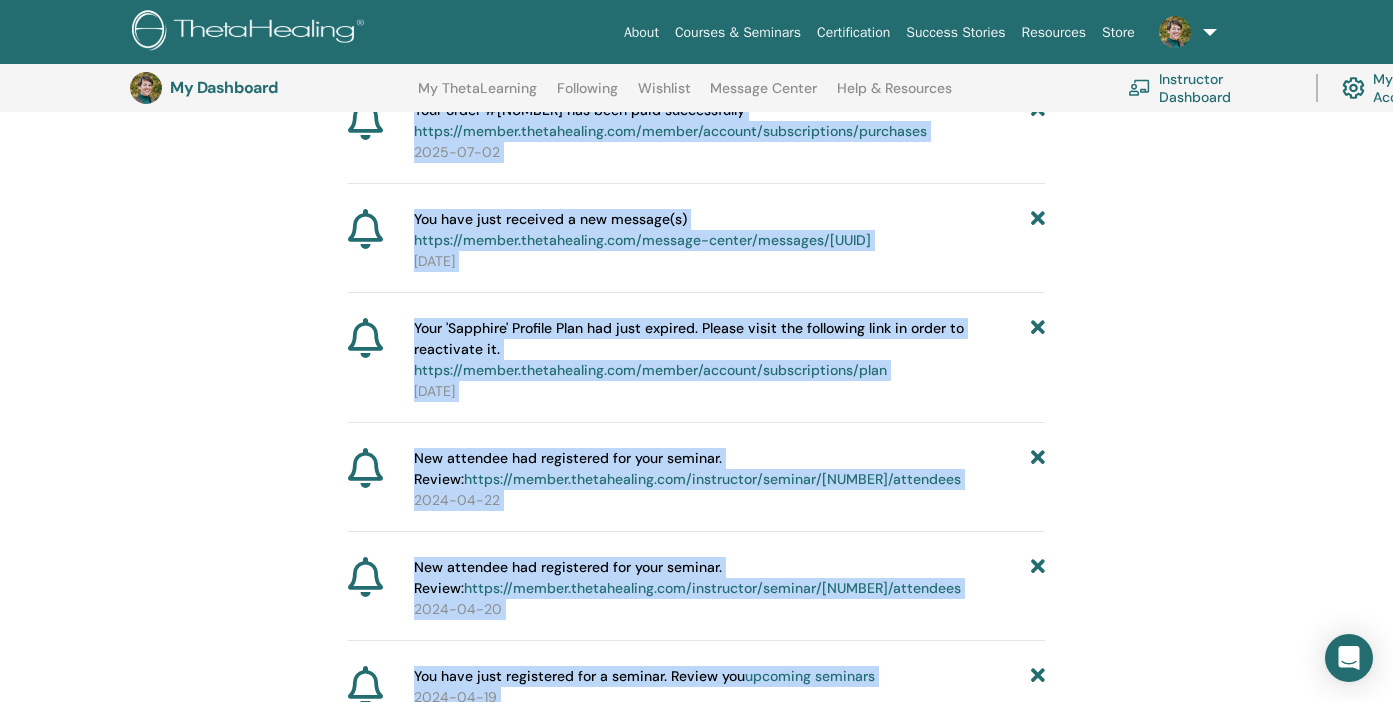 click on "New attendee had registered for your seminar. Review:  https://member.thetahealing.com/instructor/seminar/322936/attendees" at bounding box center (722, 469) 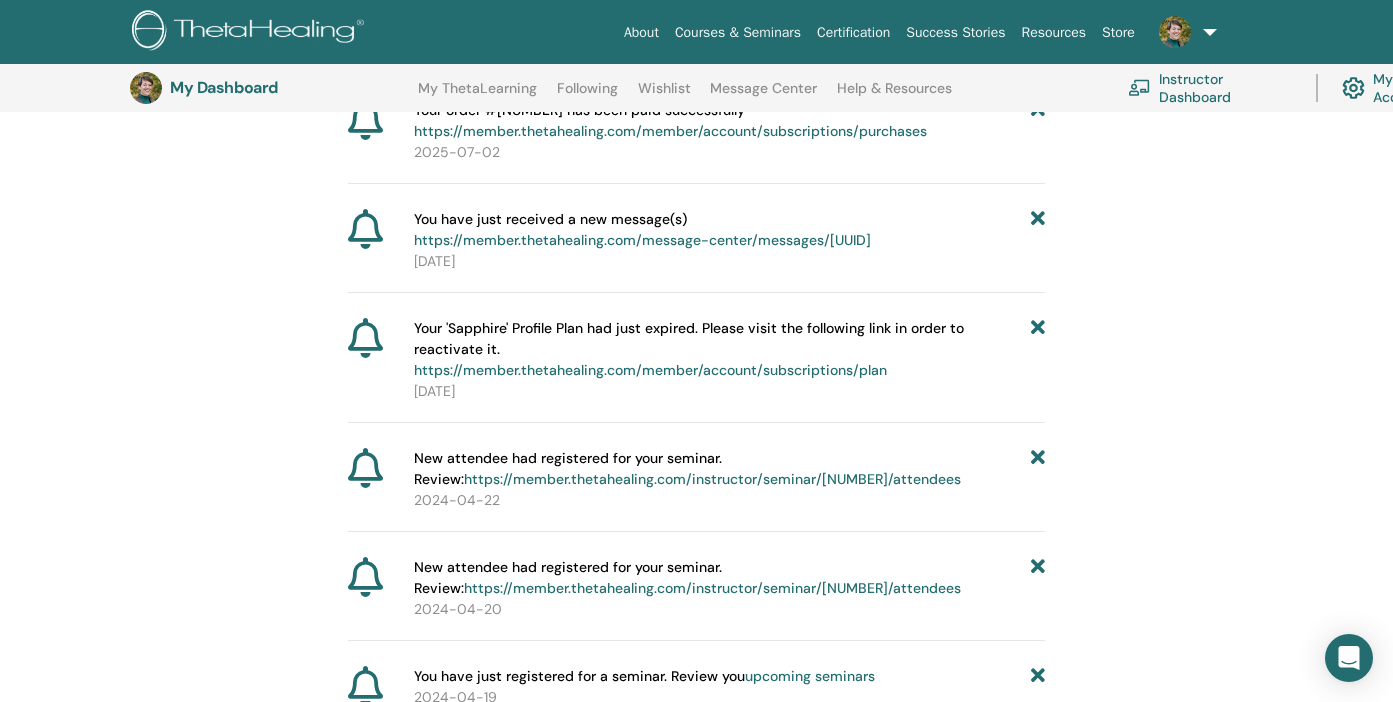 click at bounding box center (1038, 469) 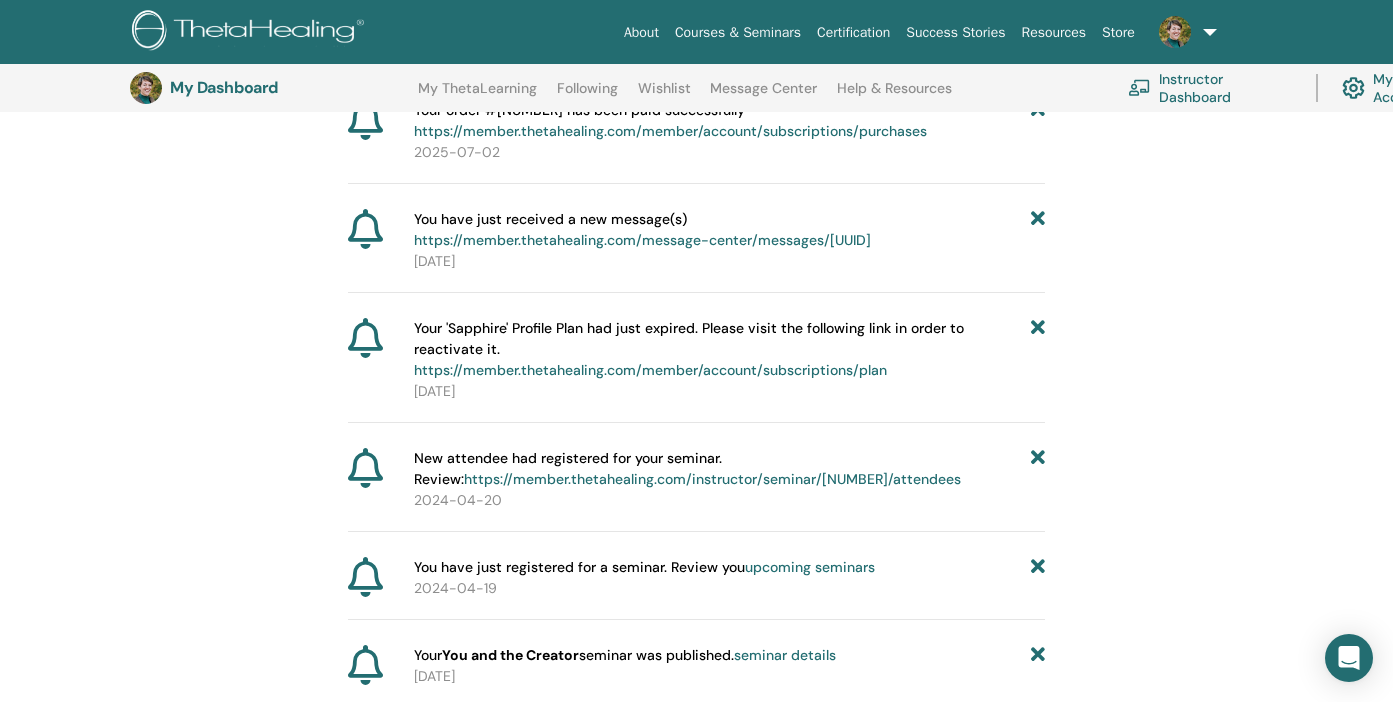 click at bounding box center [1038, 469] 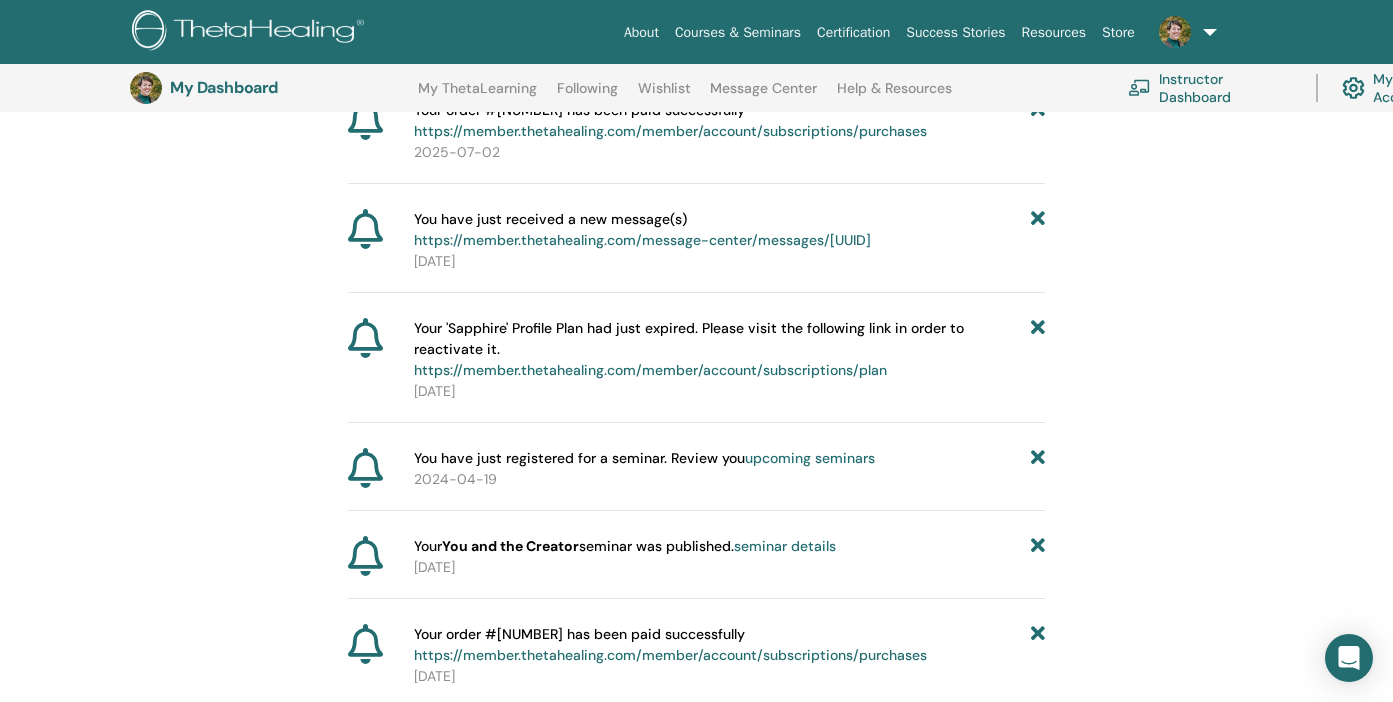 click at bounding box center (1038, 458) 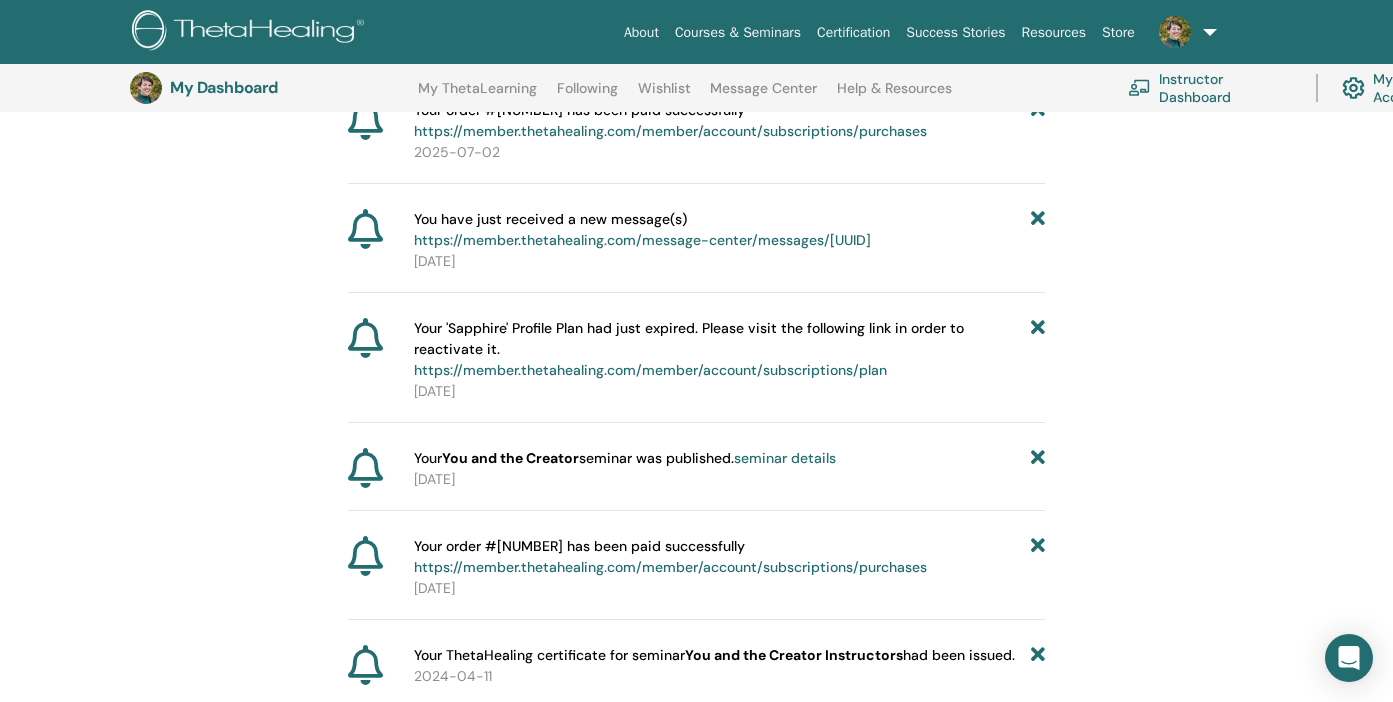 click at bounding box center [1038, 458] 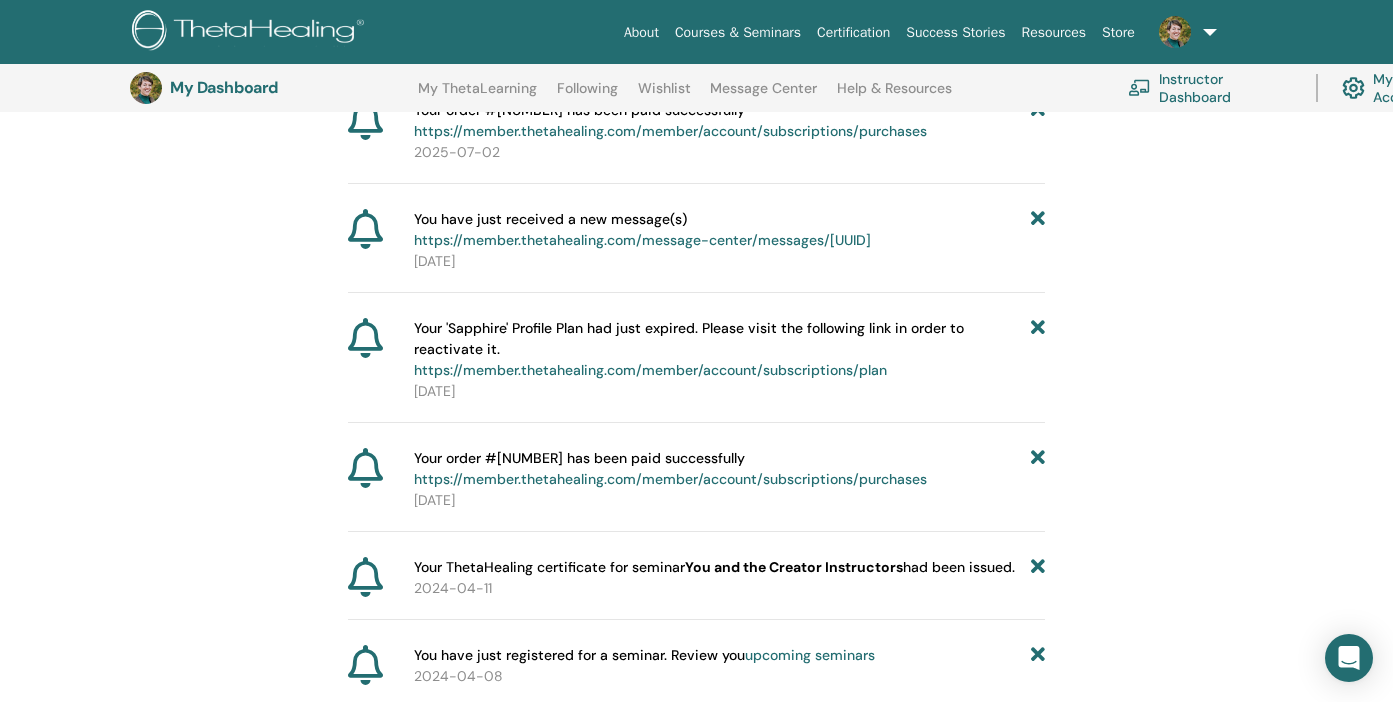 click at bounding box center [1038, 469] 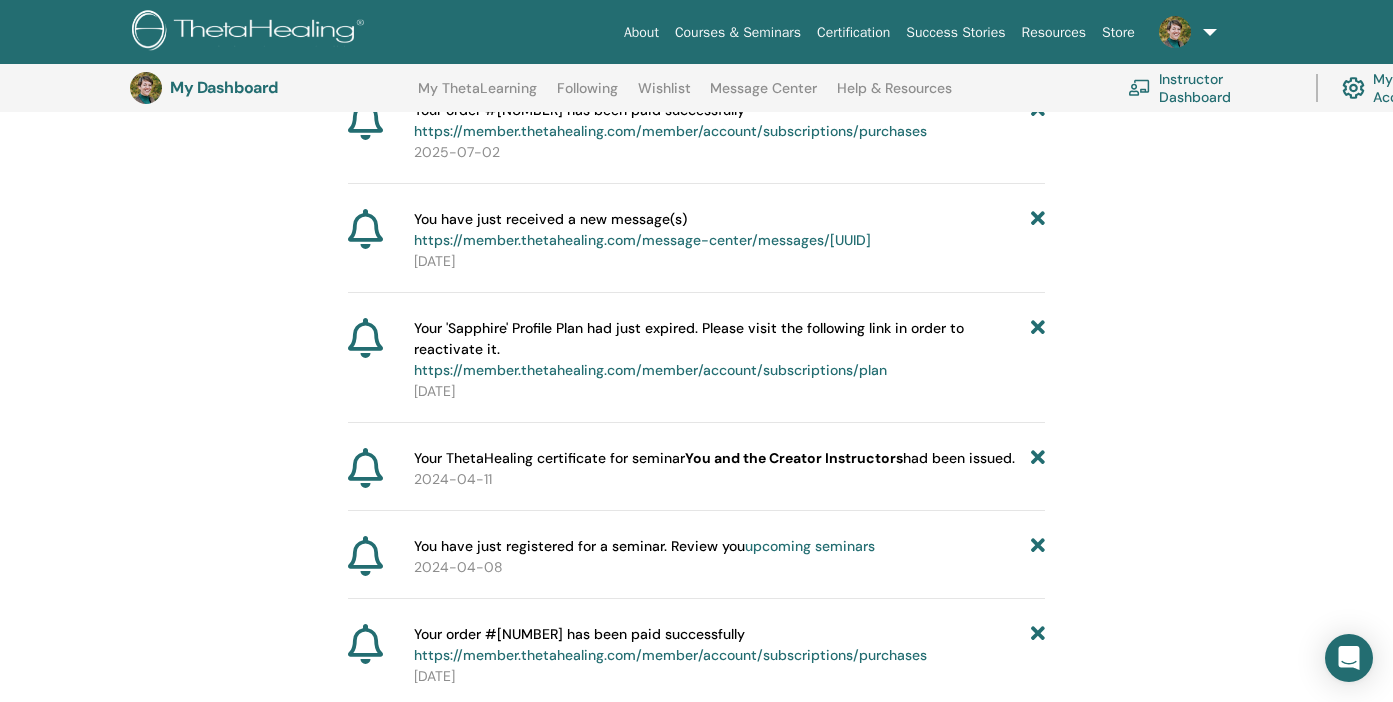 scroll, scrollTop: 0, scrollLeft: 0, axis: both 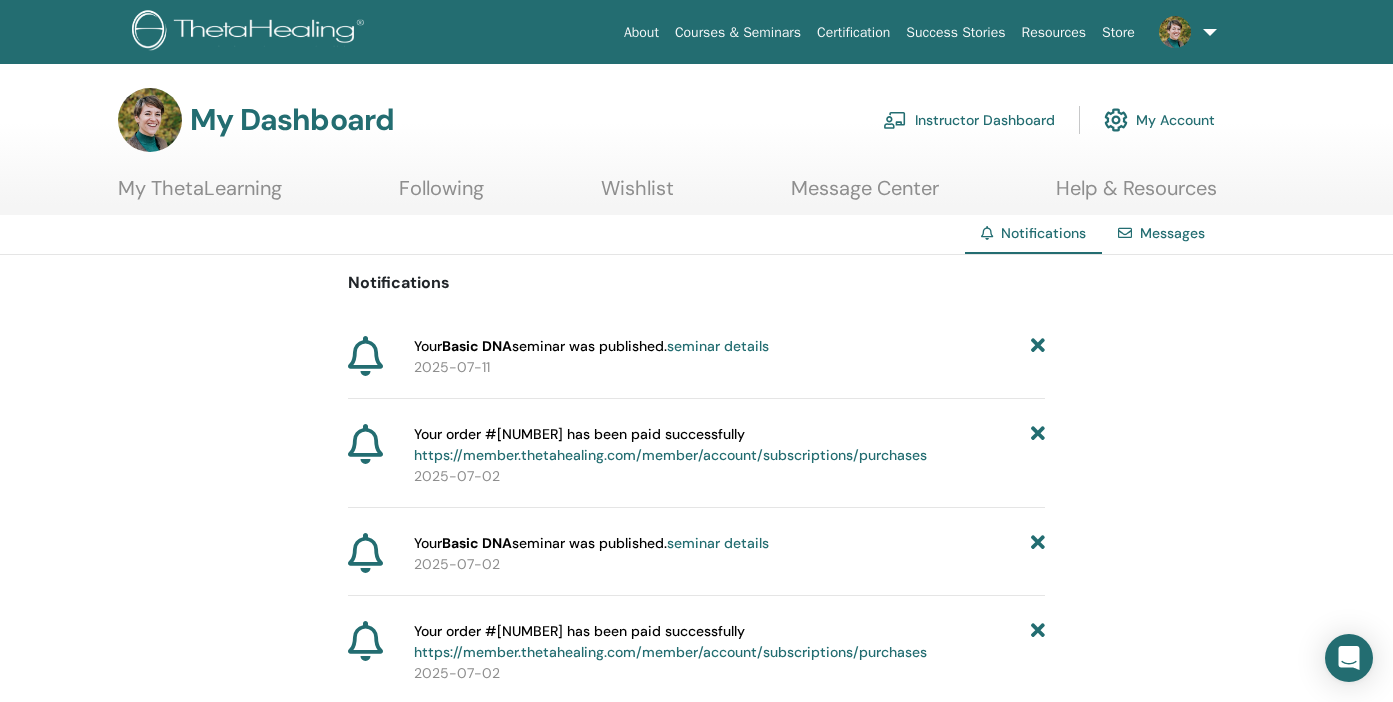 click on "Instructor Dashboard" at bounding box center [969, 120] 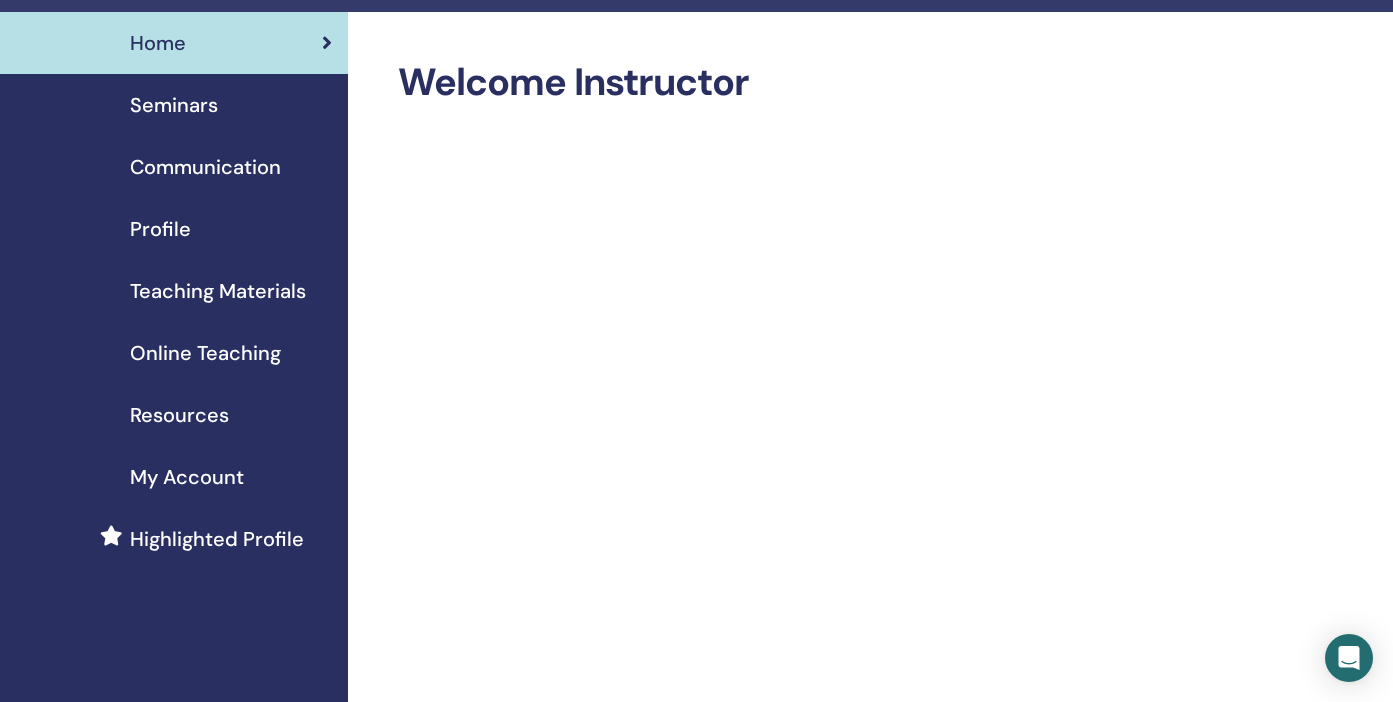scroll, scrollTop: 0, scrollLeft: 0, axis: both 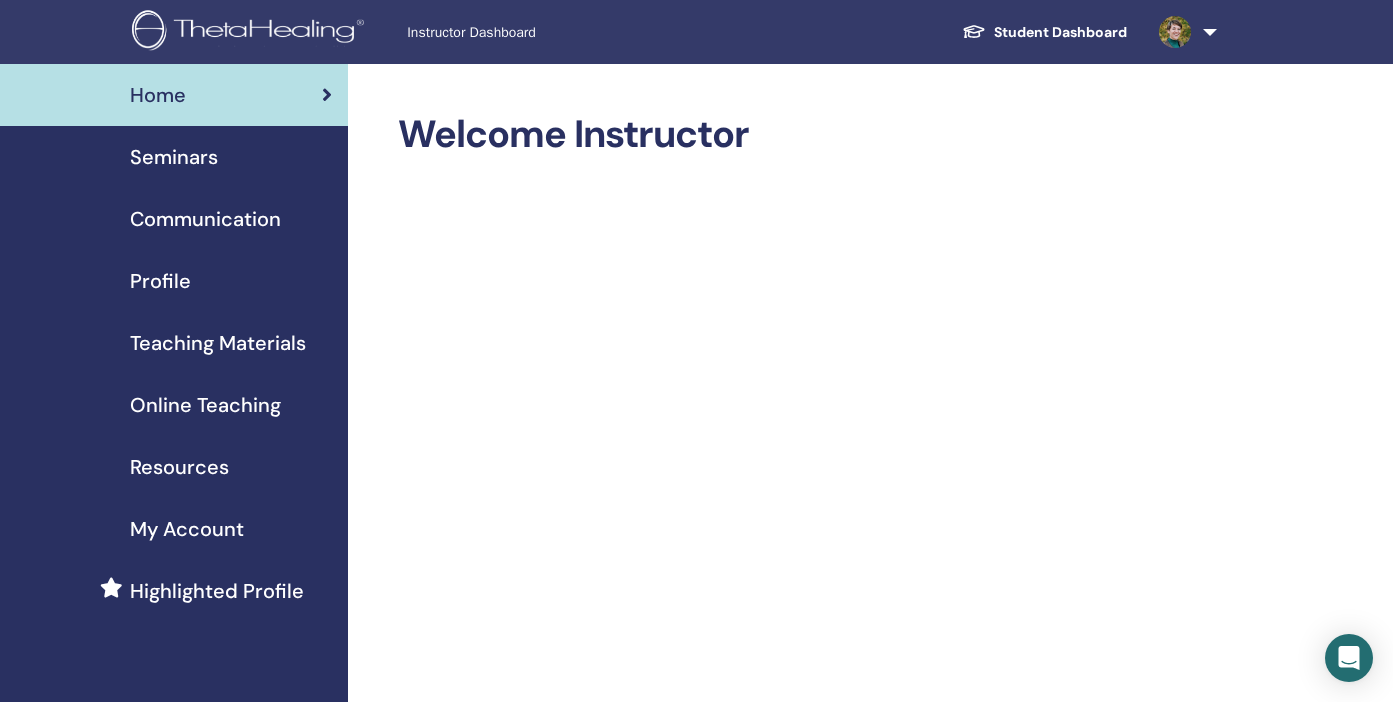 click on "Seminars" at bounding box center [174, 157] 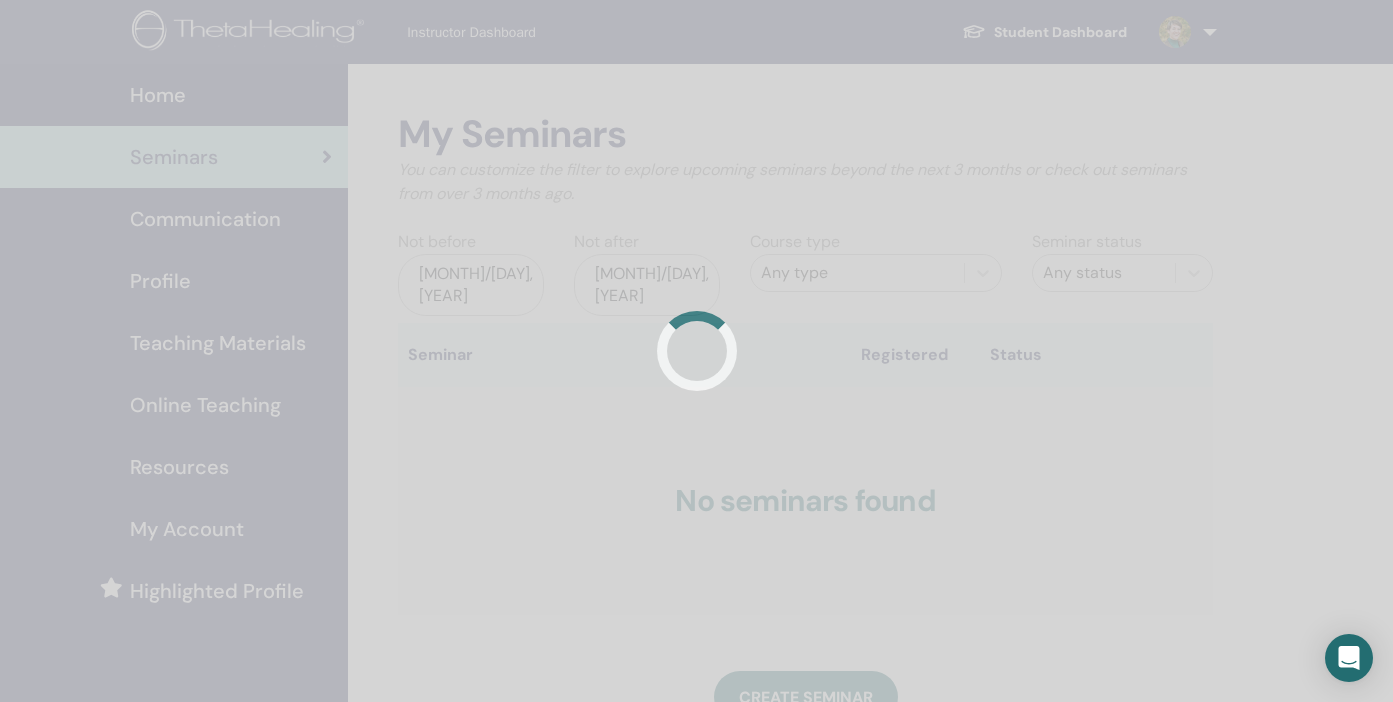 scroll, scrollTop: 0, scrollLeft: 0, axis: both 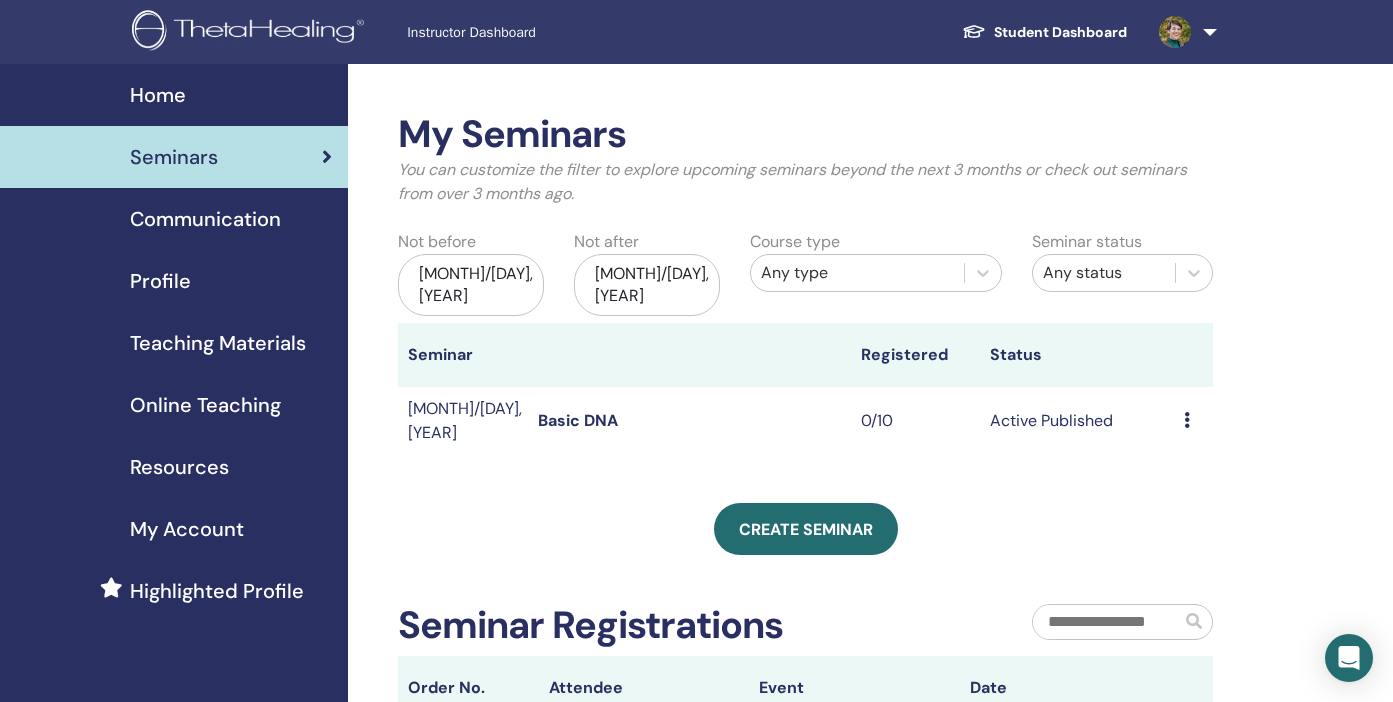 click on "Basic DNA" at bounding box center (578, 420) 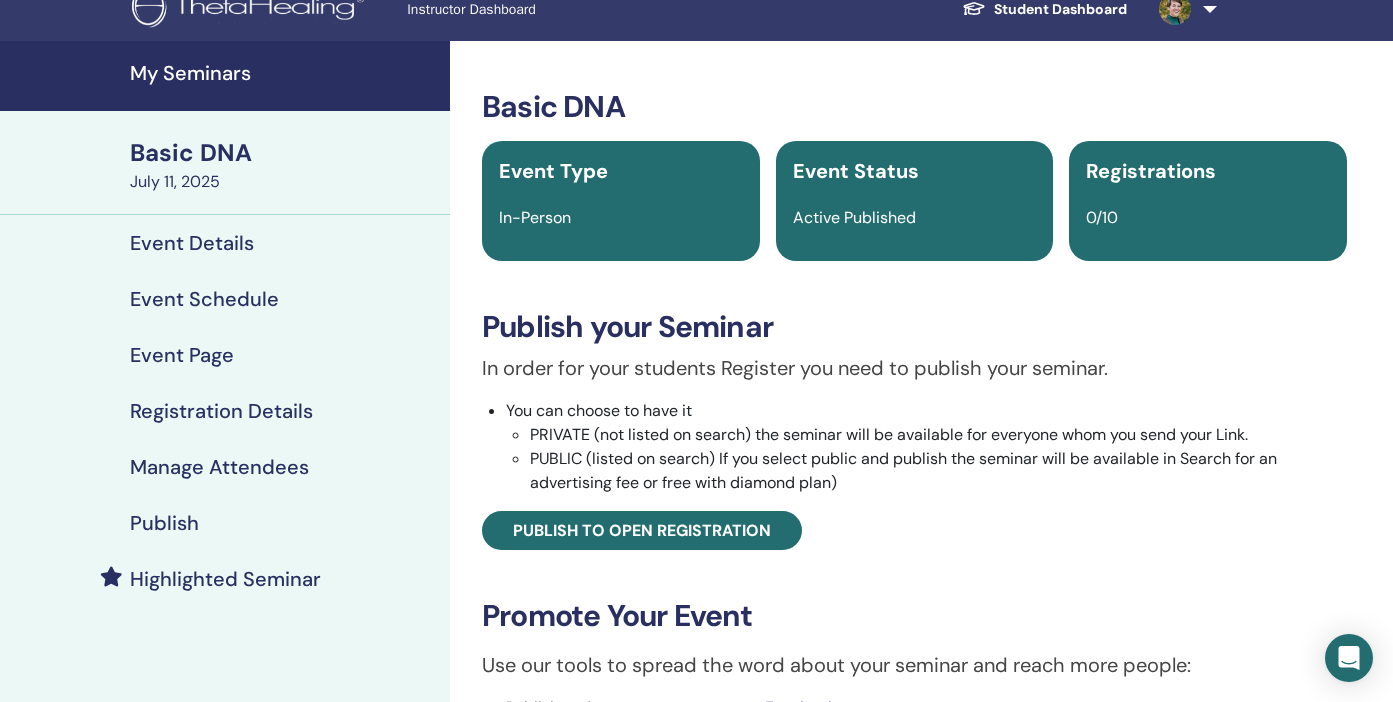 scroll, scrollTop: 0, scrollLeft: 0, axis: both 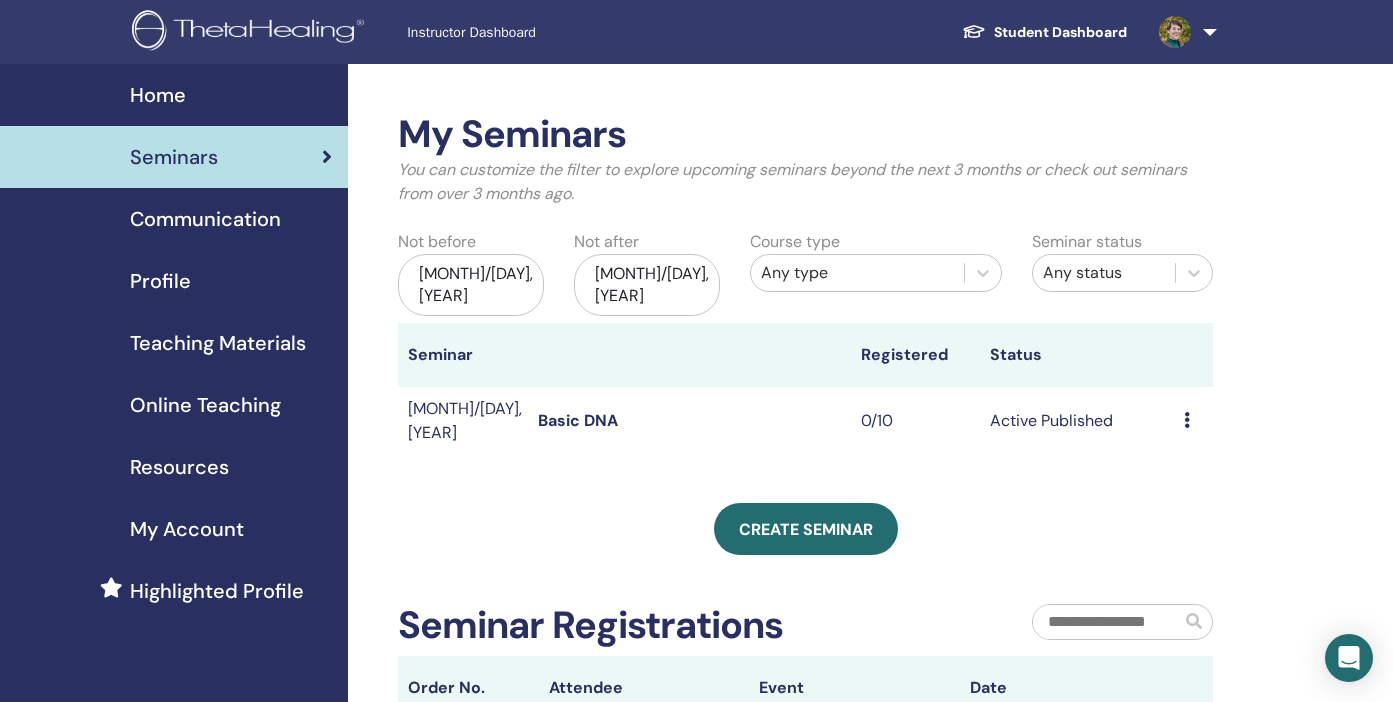 click on "Student Dashboard" at bounding box center [1044, 32] 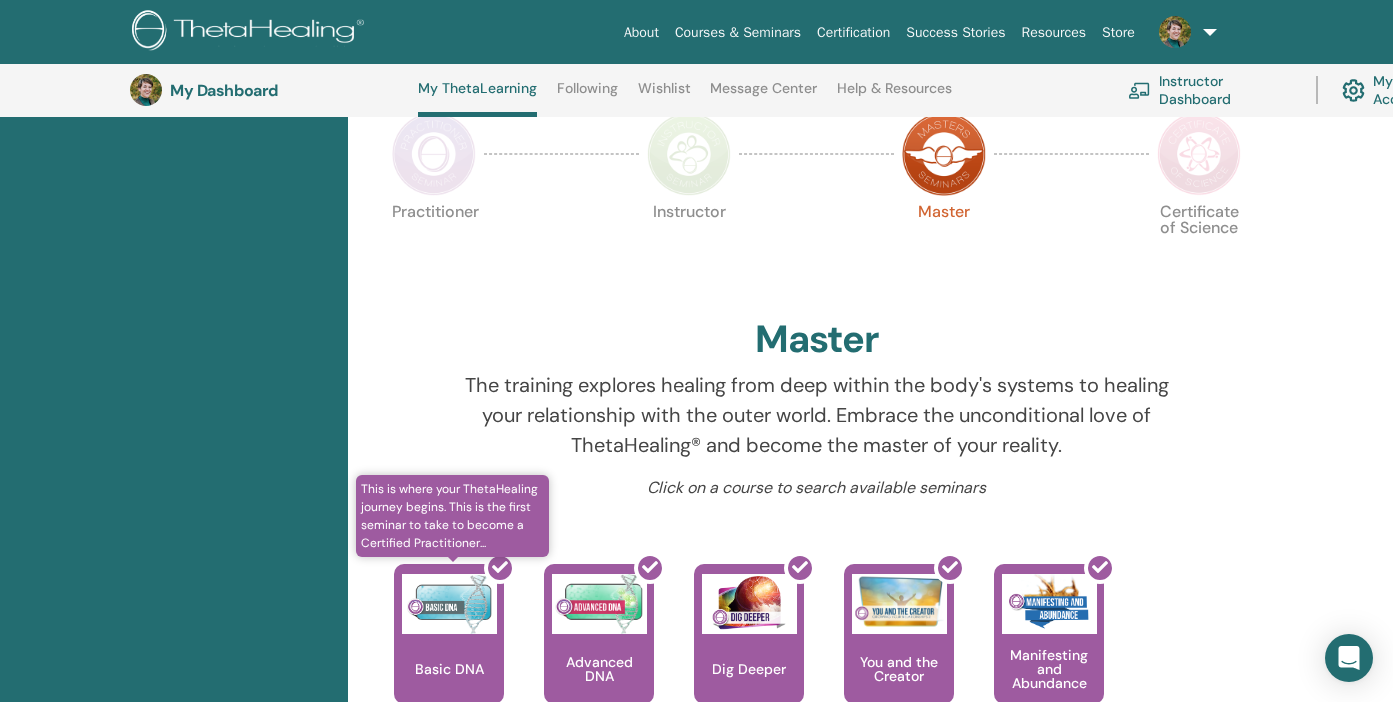 scroll, scrollTop: 0, scrollLeft: 0, axis: both 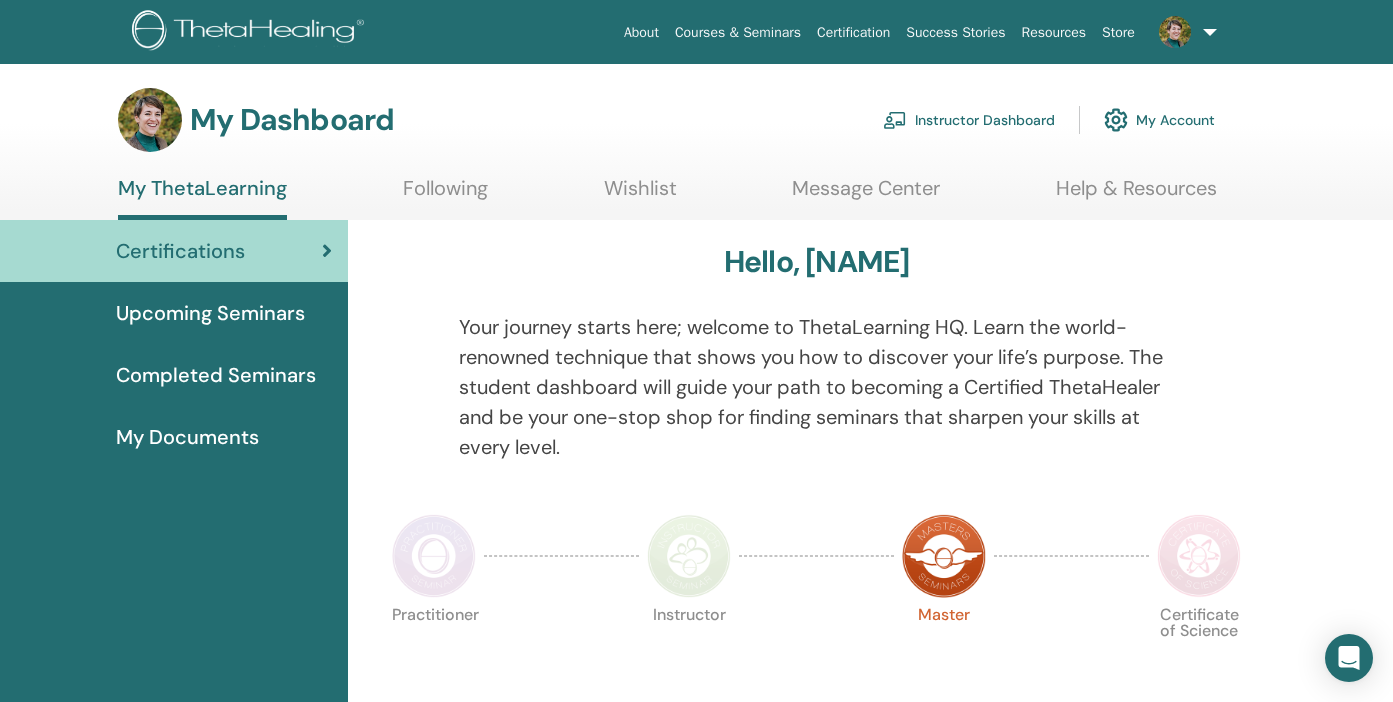 click on "Completed Seminars" at bounding box center (216, 375) 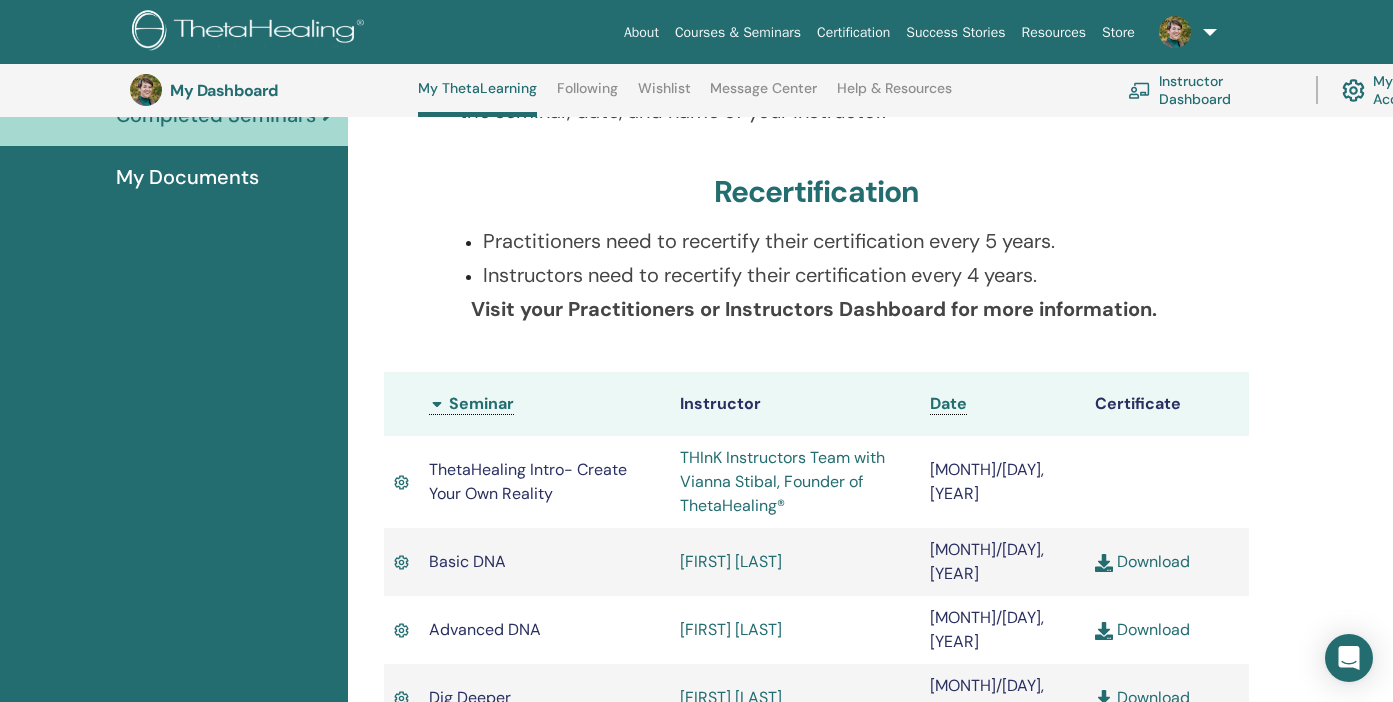 scroll, scrollTop: 0, scrollLeft: 0, axis: both 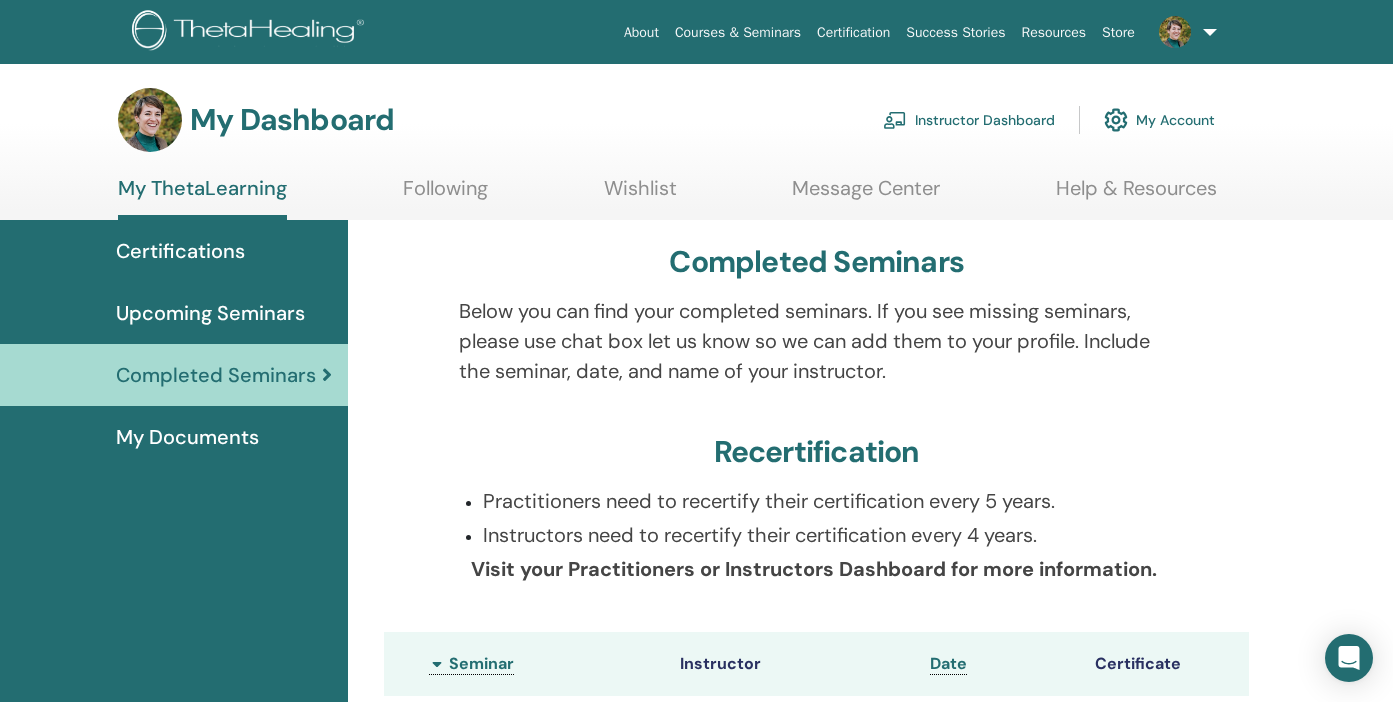 click at bounding box center (1175, 32) 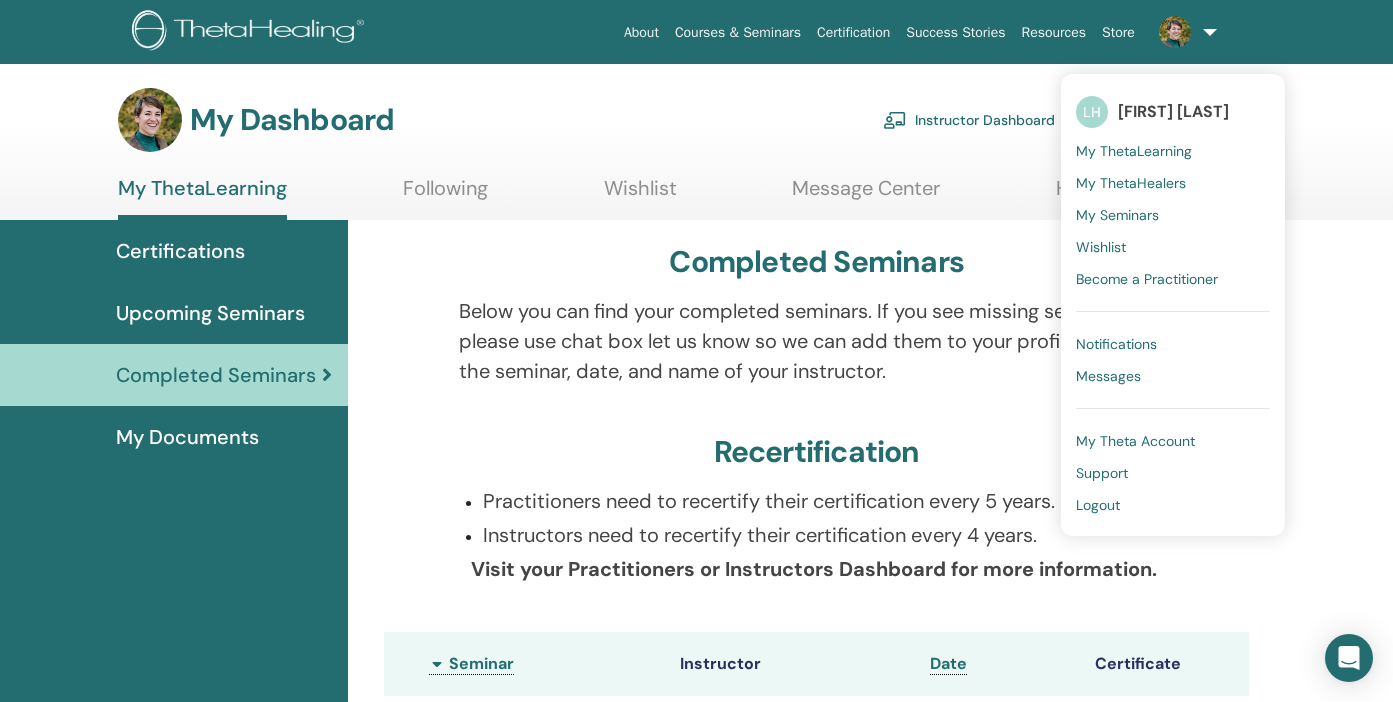 click on "My Dashboard
Instructor Dashboard
My Account" at bounding box center [666, 120] 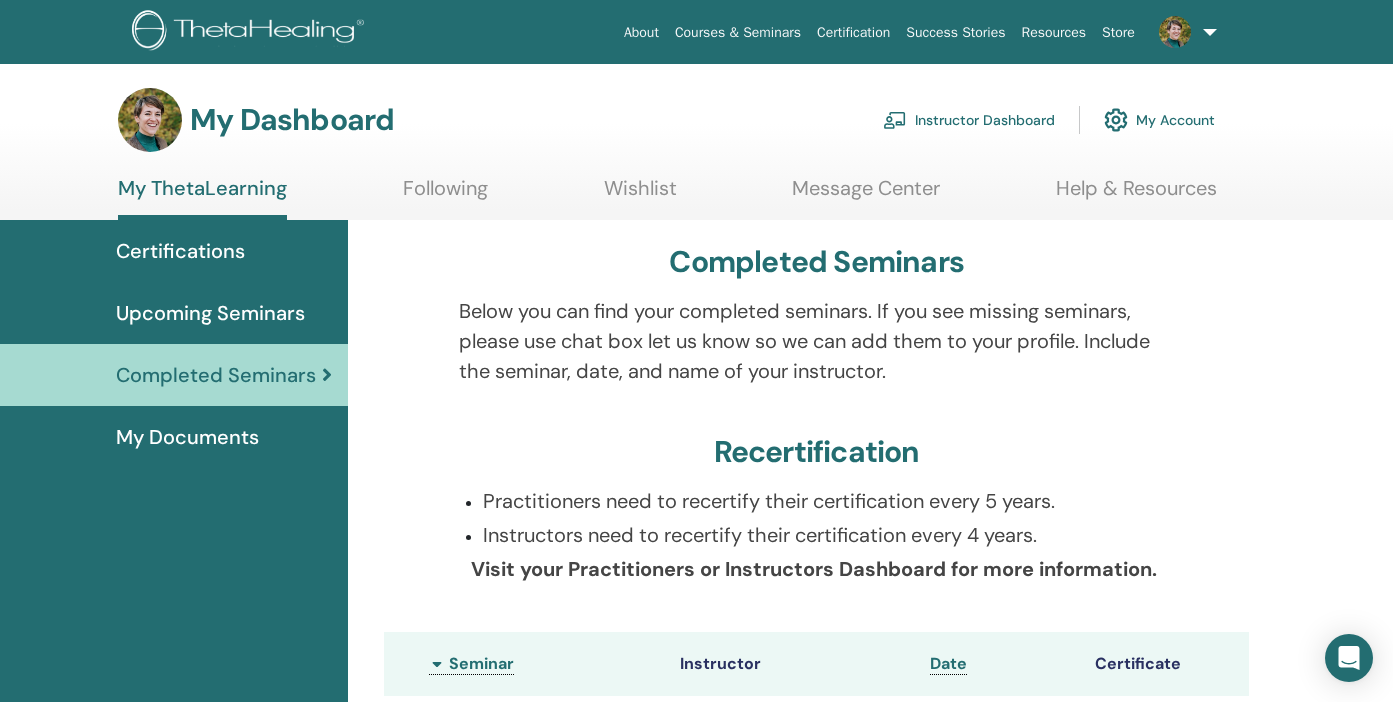 click at bounding box center [1184, 32] 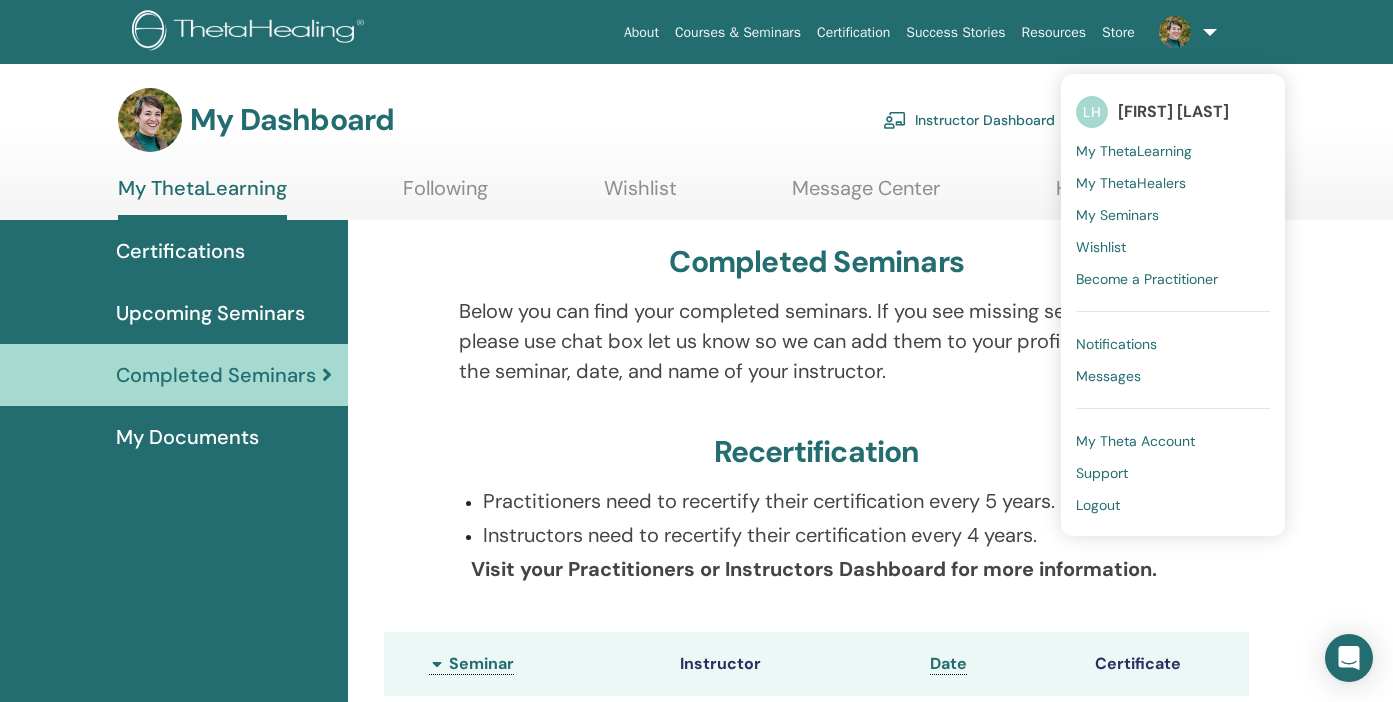 click at bounding box center [1184, 32] 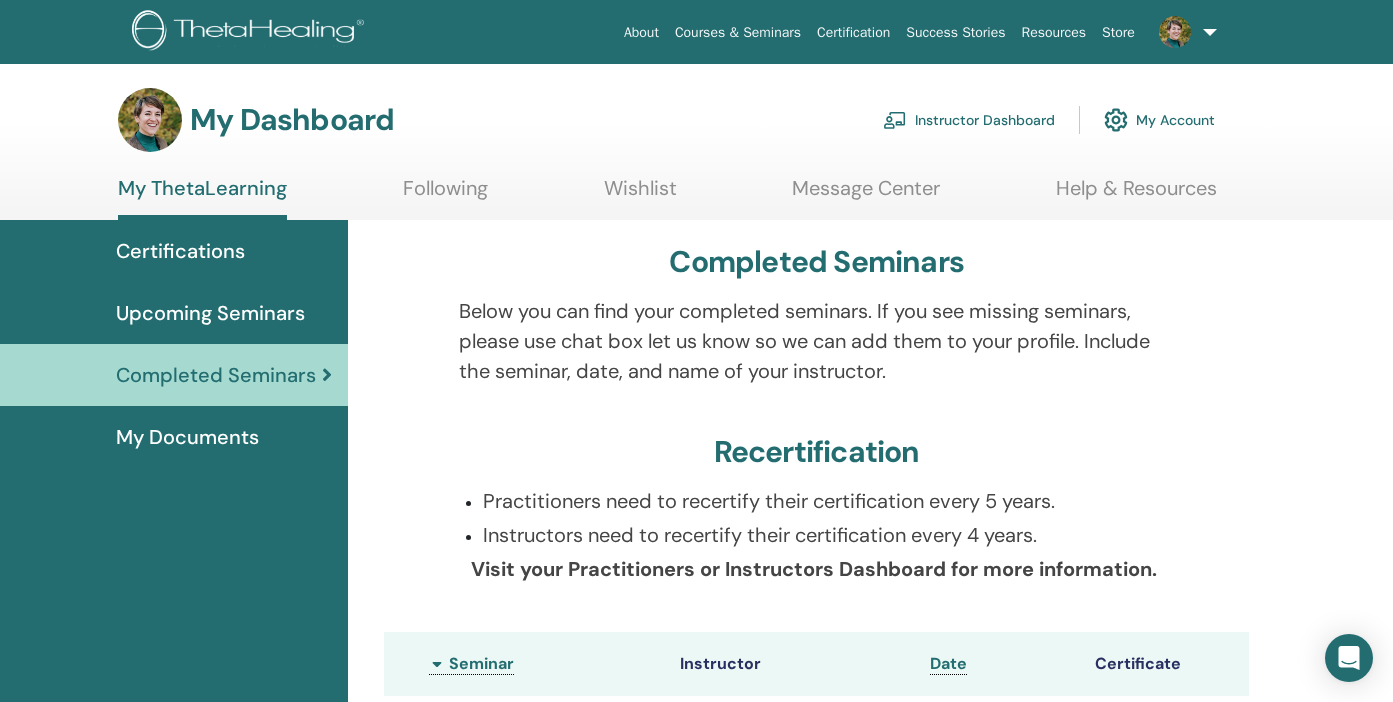click at bounding box center (1184, 32) 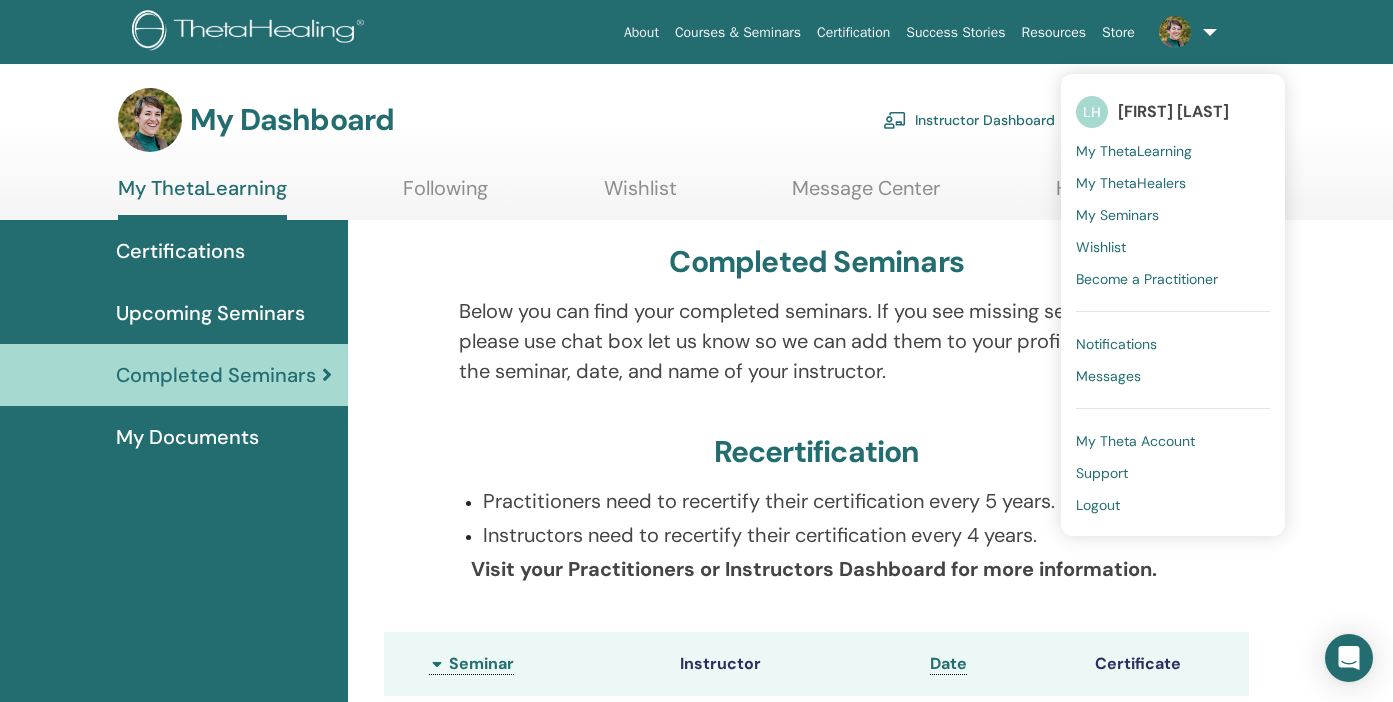 click on "Instructor Dashboard" at bounding box center (969, 120) 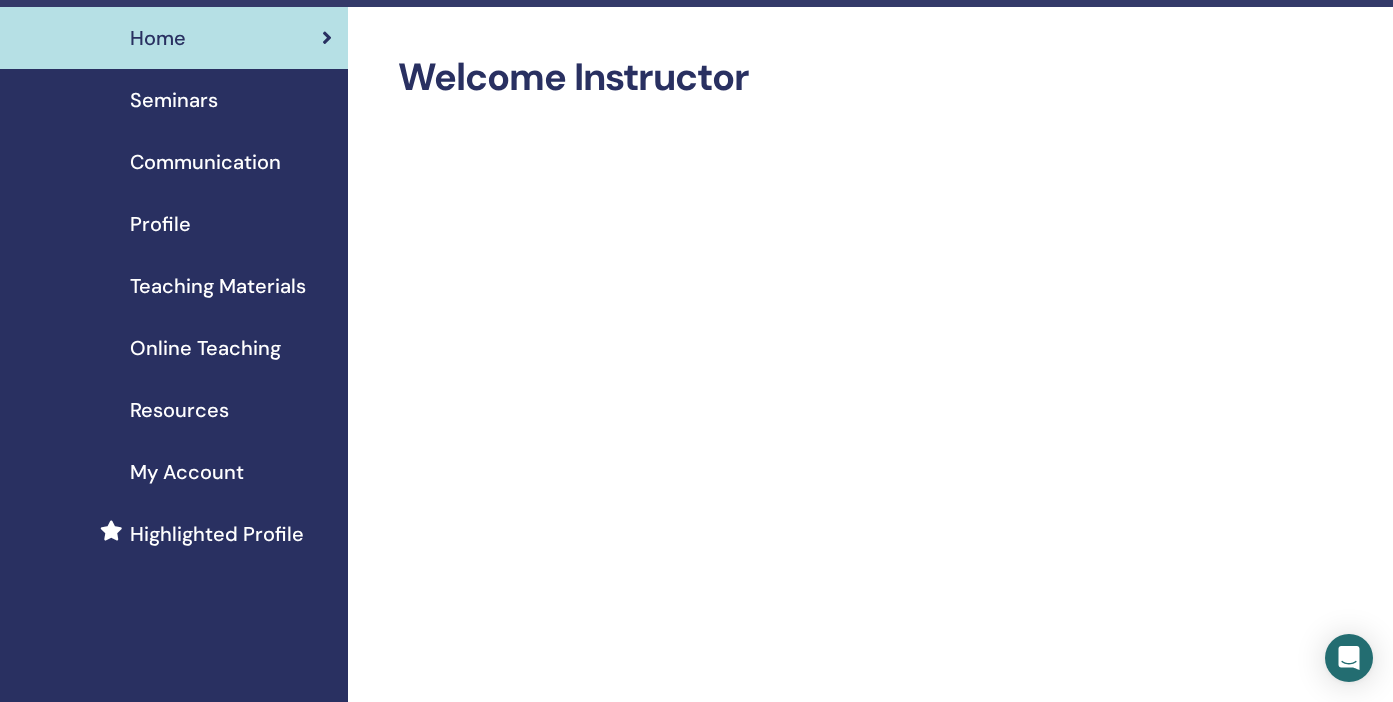scroll, scrollTop: 0, scrollLeft: 0, axis: both 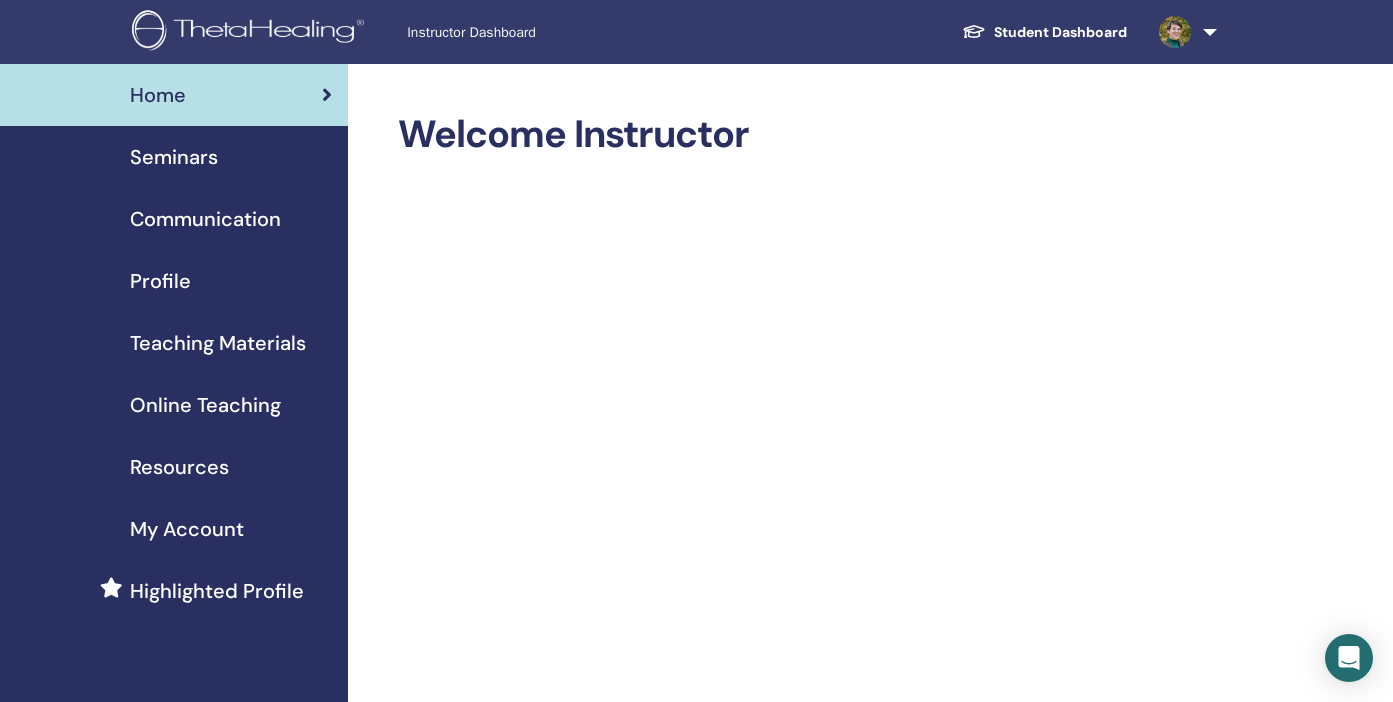 click on "Online Teaching" at bounding box center (205, 405) 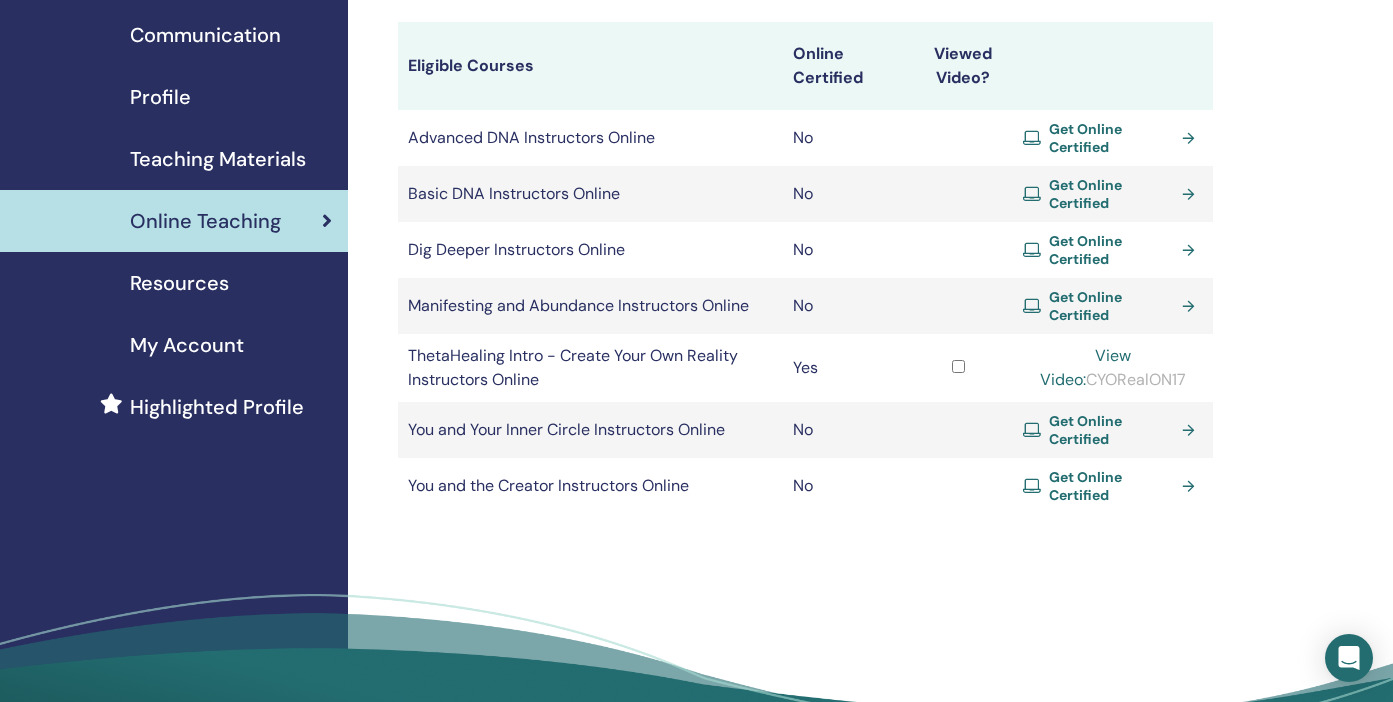 scroll, scrollTop: 0, scrollLeft: 0, axis: both 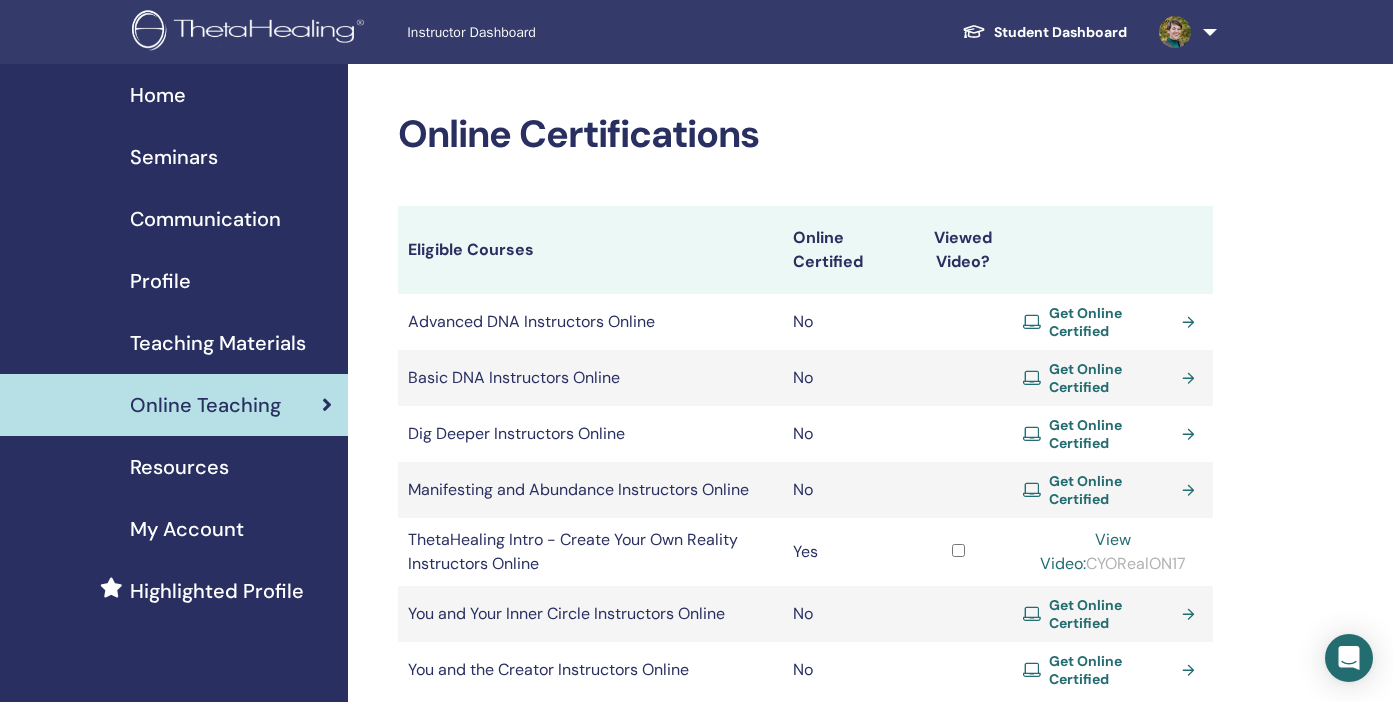 click on "Home" at bounding box center (158, 95) 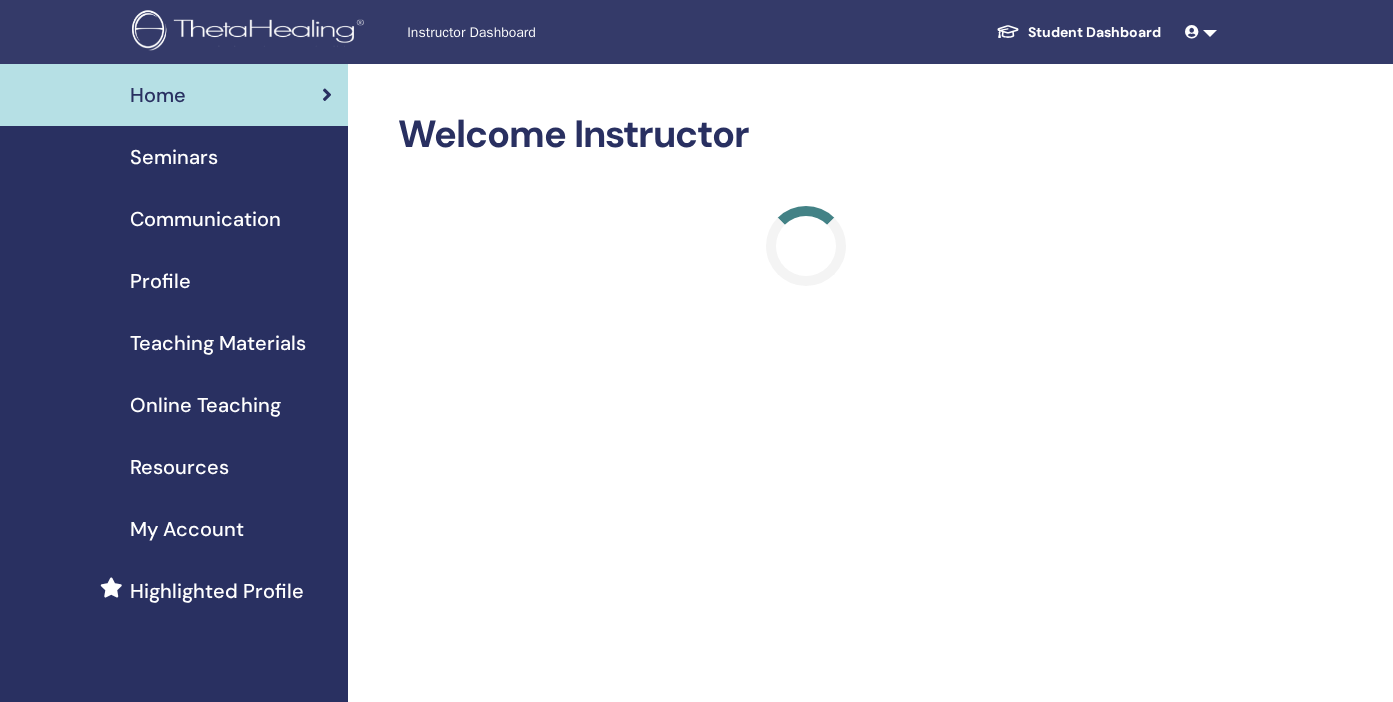 scroll, scrollTop: 0, scrollLeft: 0, axis: both 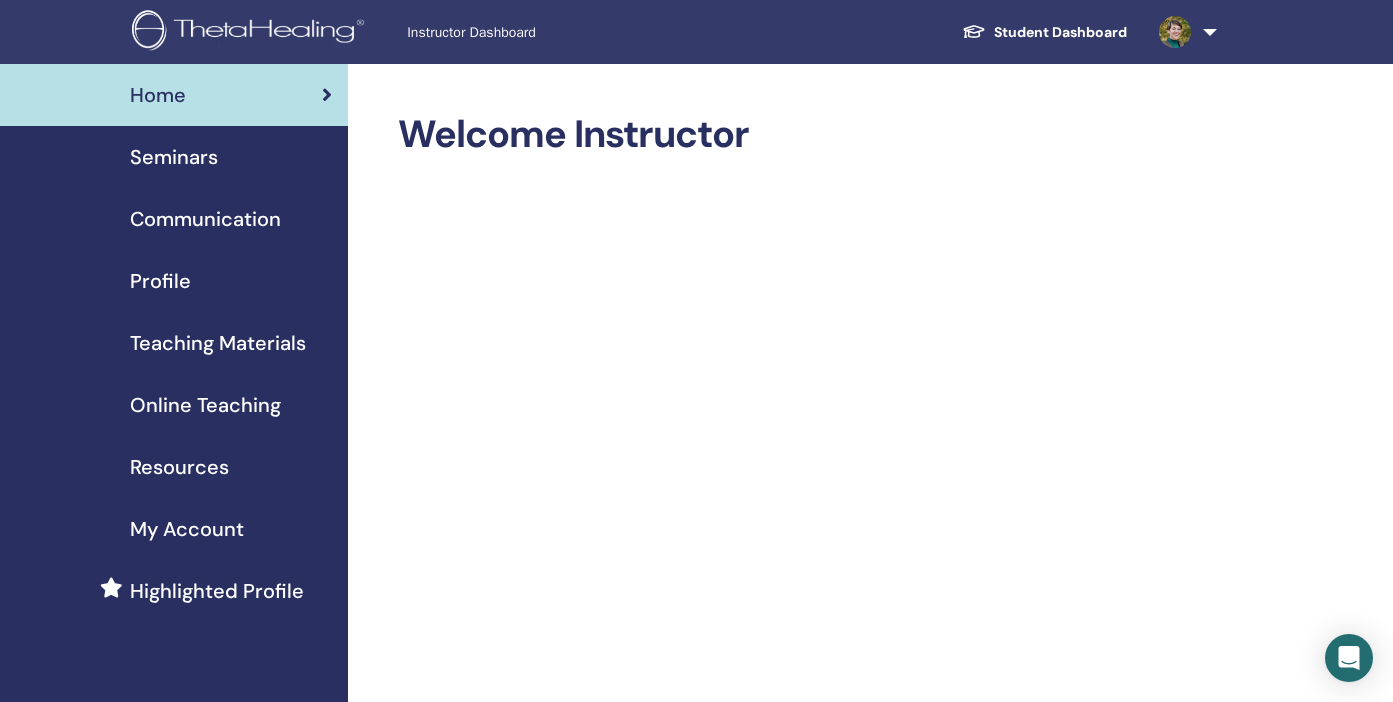 click on "Seminars" at bounding box center [174, 157] 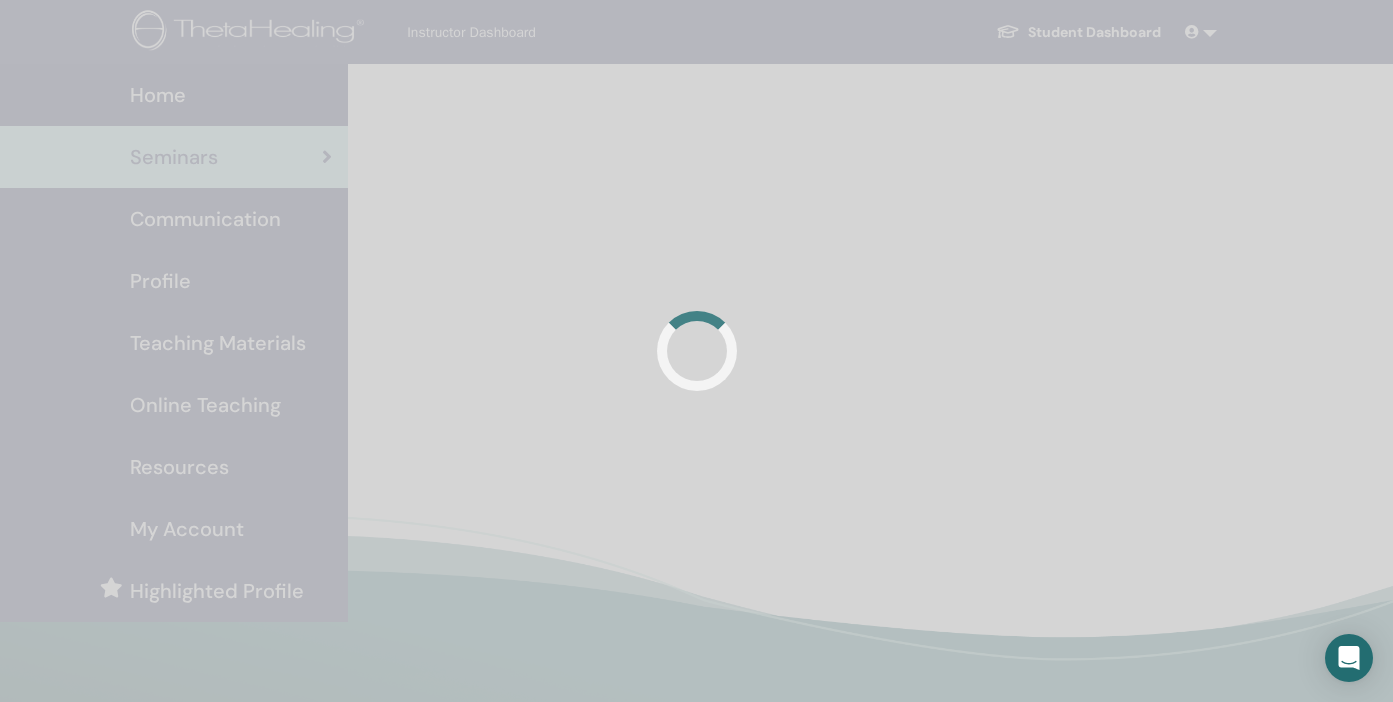 scroll, scrollTop: 0, scrollLeft: 0, axis: both 